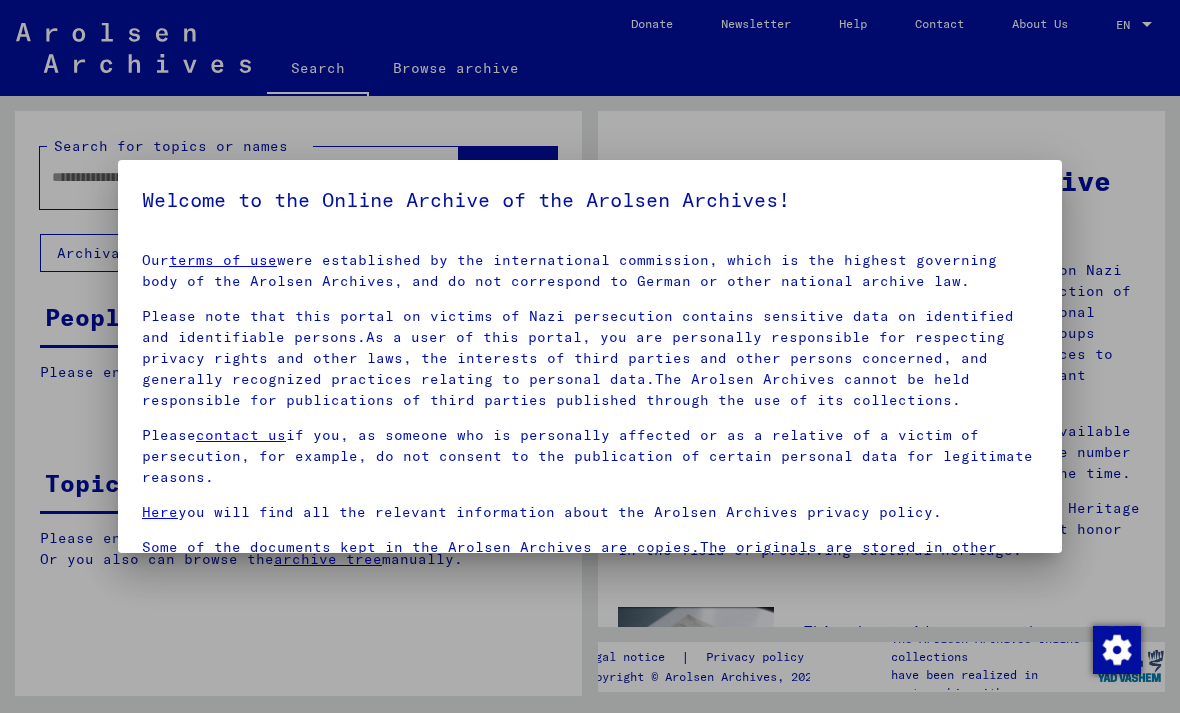 scroll, scrollTop: 0, scrollLeft: 0, axis: both 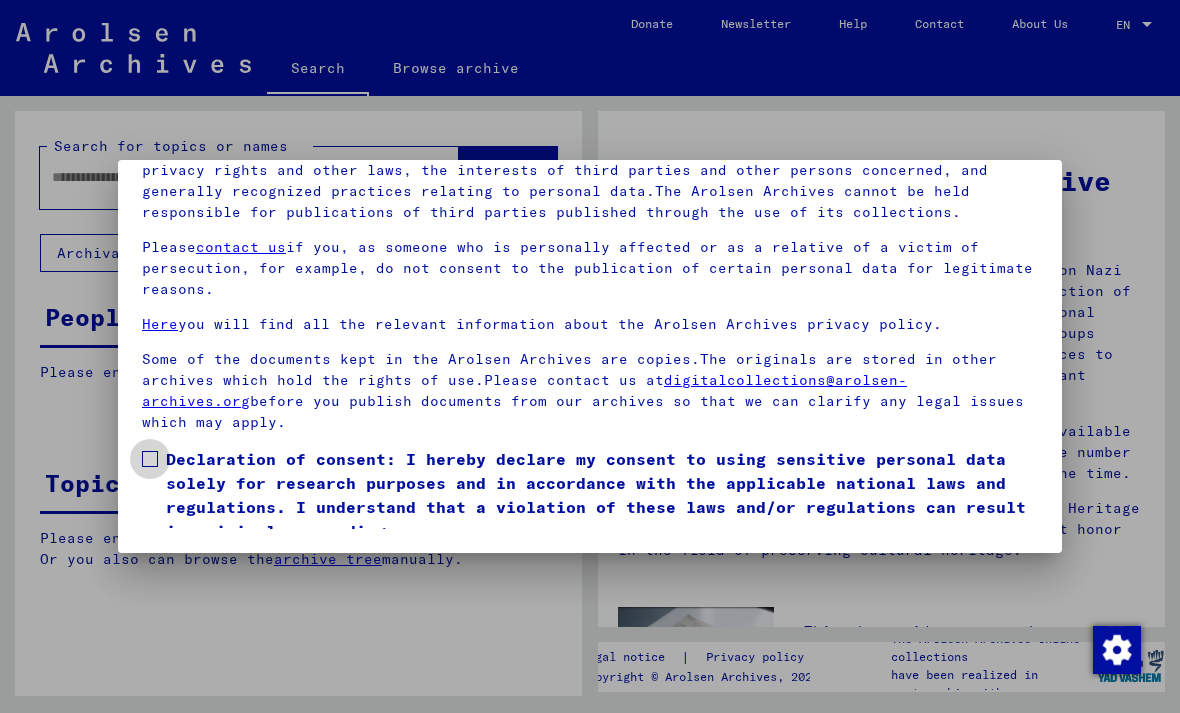 click on "Declaration of consent: I hereby declare my consent to using sensitive personal data solely for research purposes and in accordance with the applicable national laws and regulations. I understand that a violation of these laws and/or regulations can result in criminal proceedings." at bounding box center [590, 495] 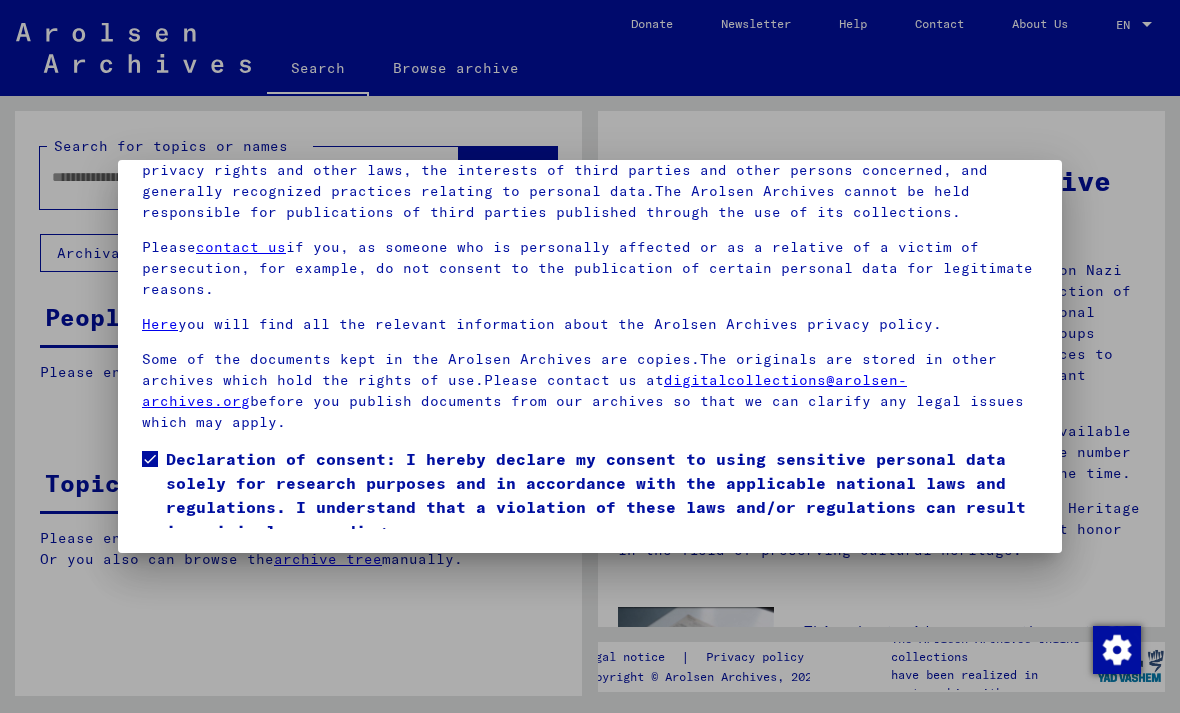 click on "I agree" at bounding box center [190, 572] 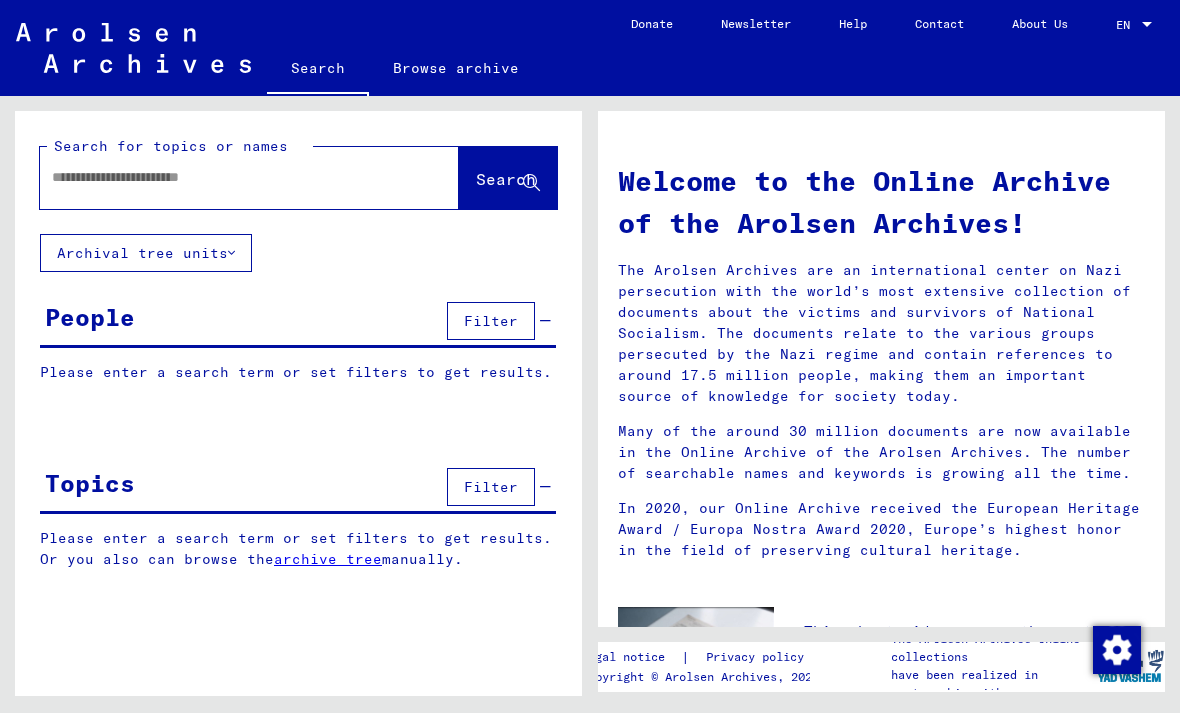 click at bounding box center (225, 177) 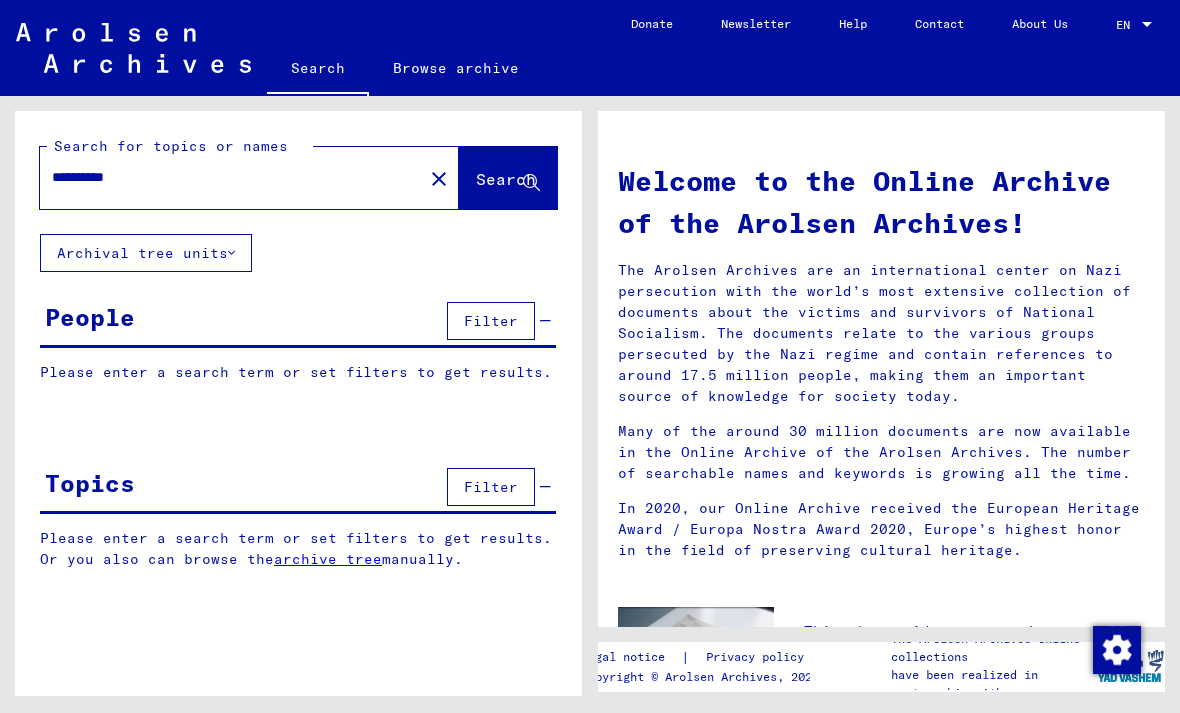 type on "**********" 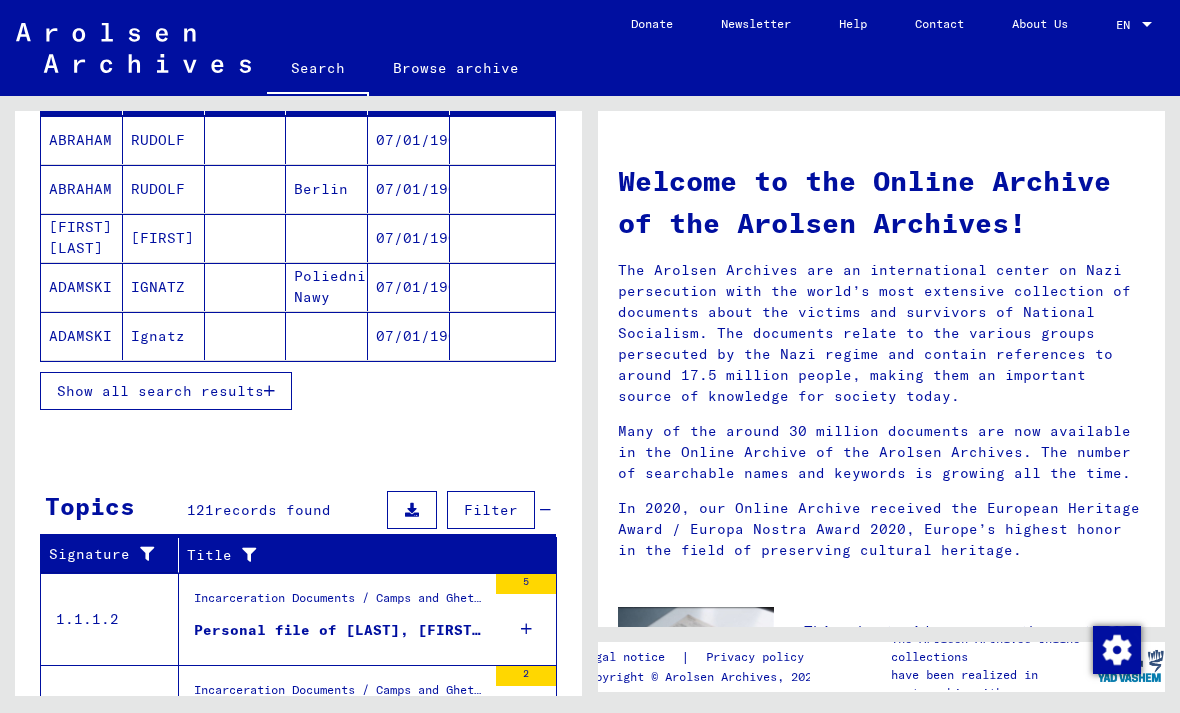 scroll, scrollTop: 313, scrollLeft: 0, axis: vertical 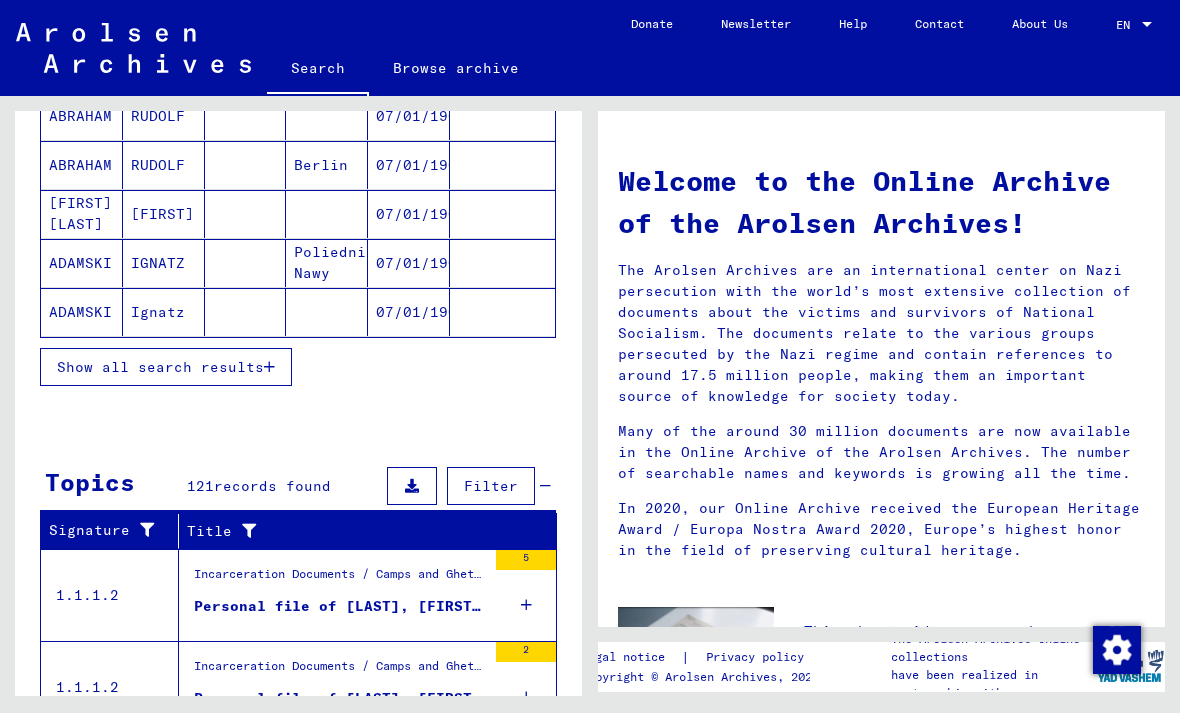 click on "Show all search results" at bounding box center (160, 367) 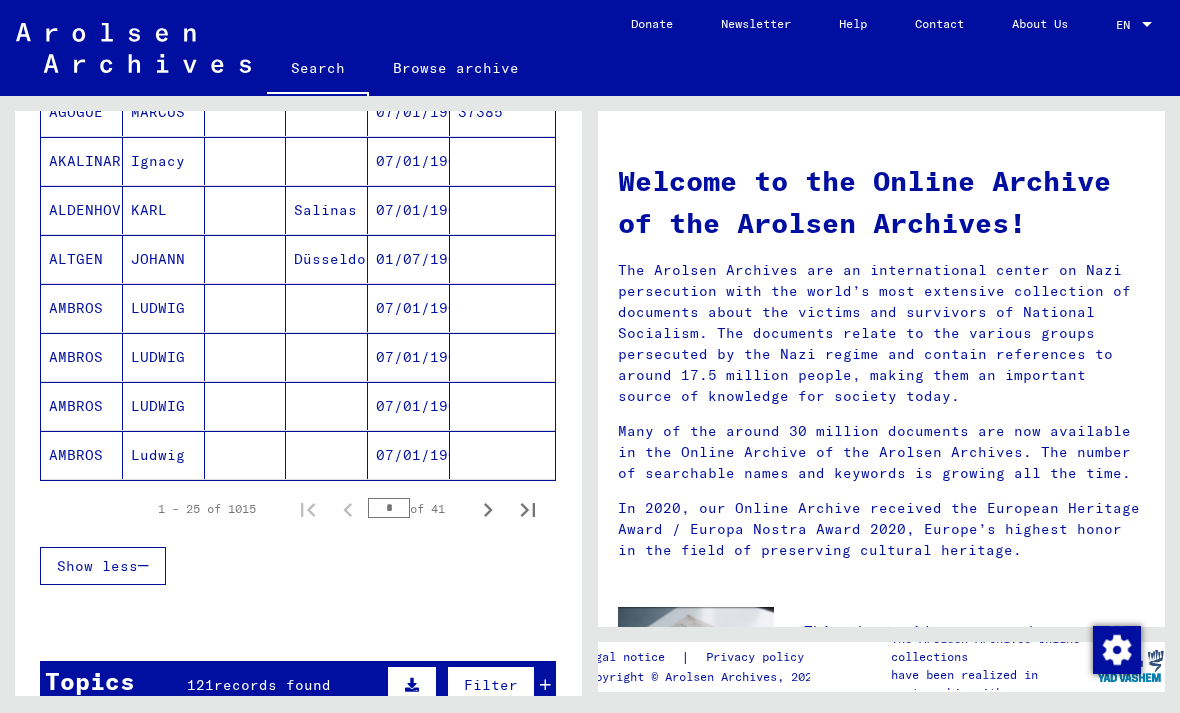 scroll, scrollTop: 1152, scrollLeft: 0, axis: vertical 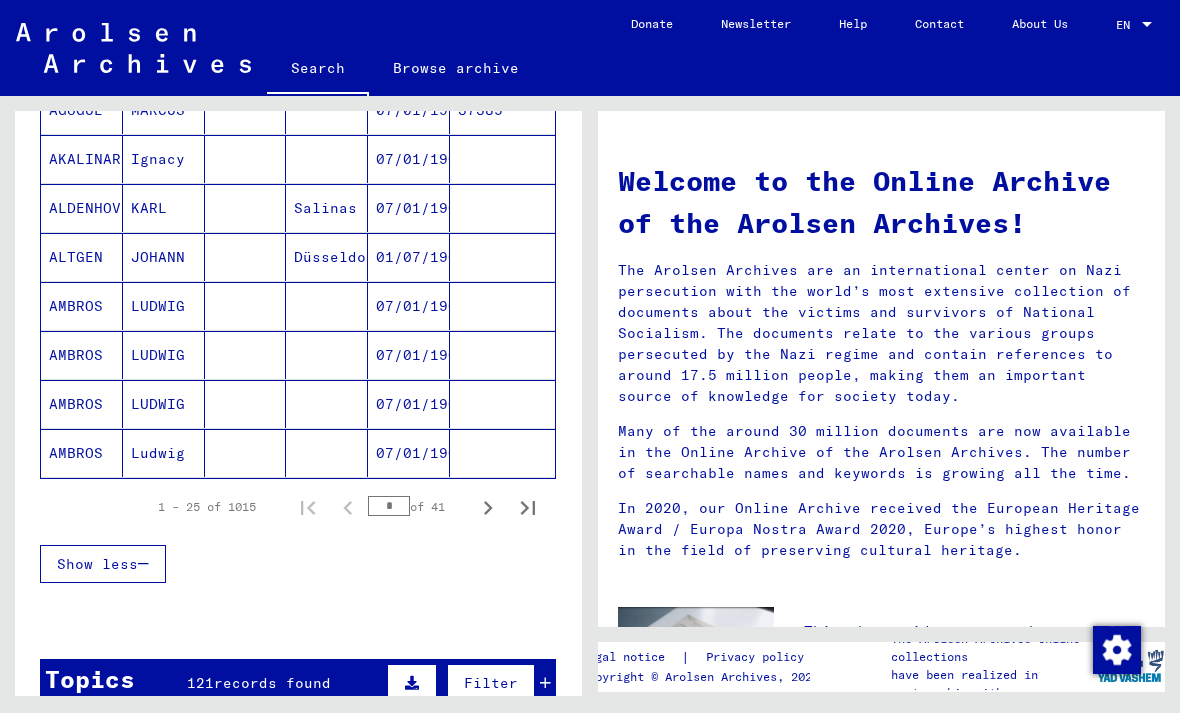 click 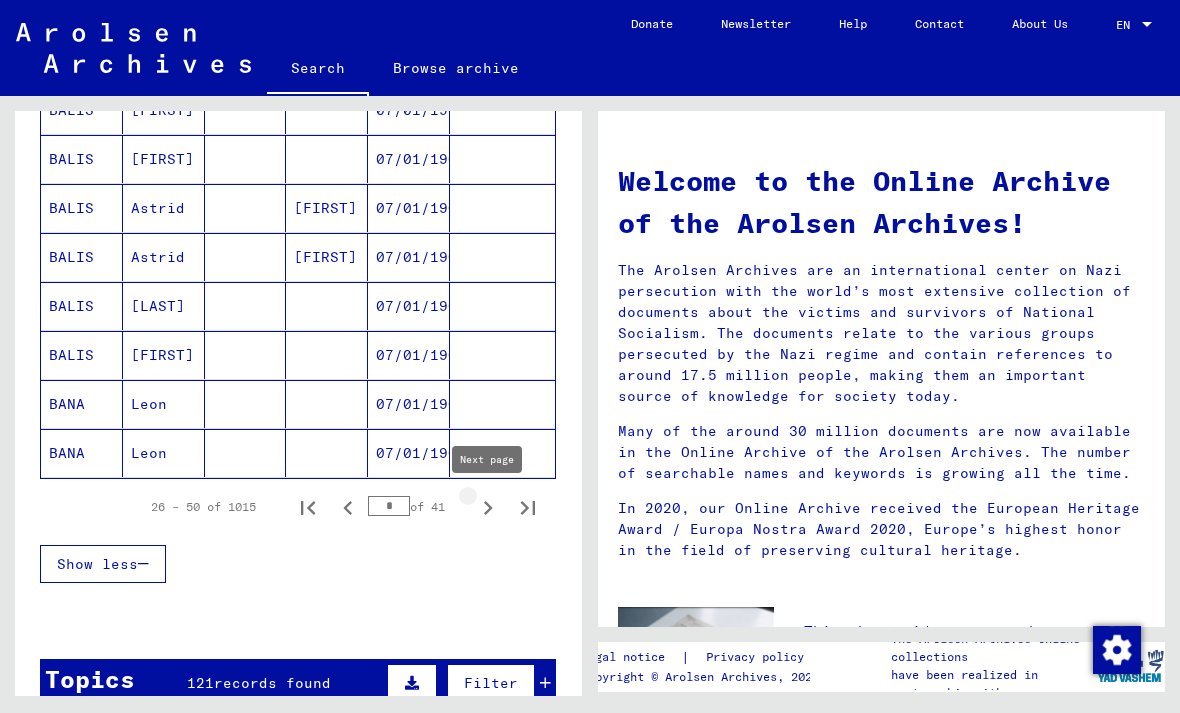 click 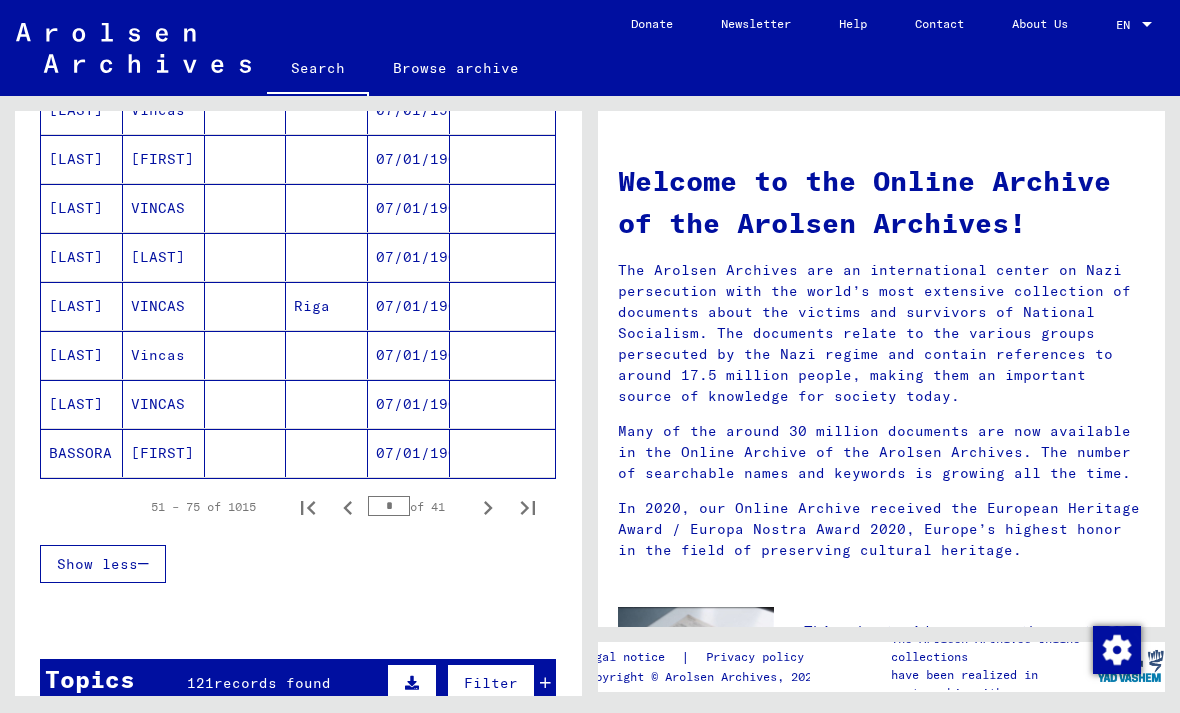 click 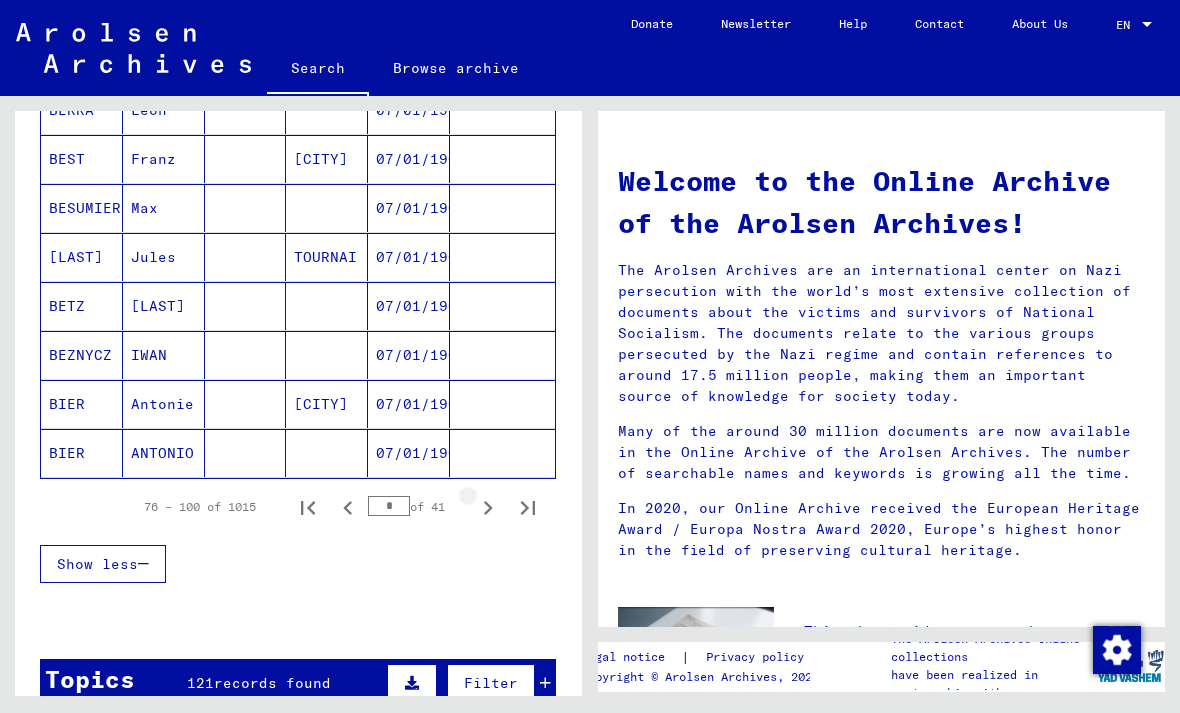 click at bounding box center [488, 507] 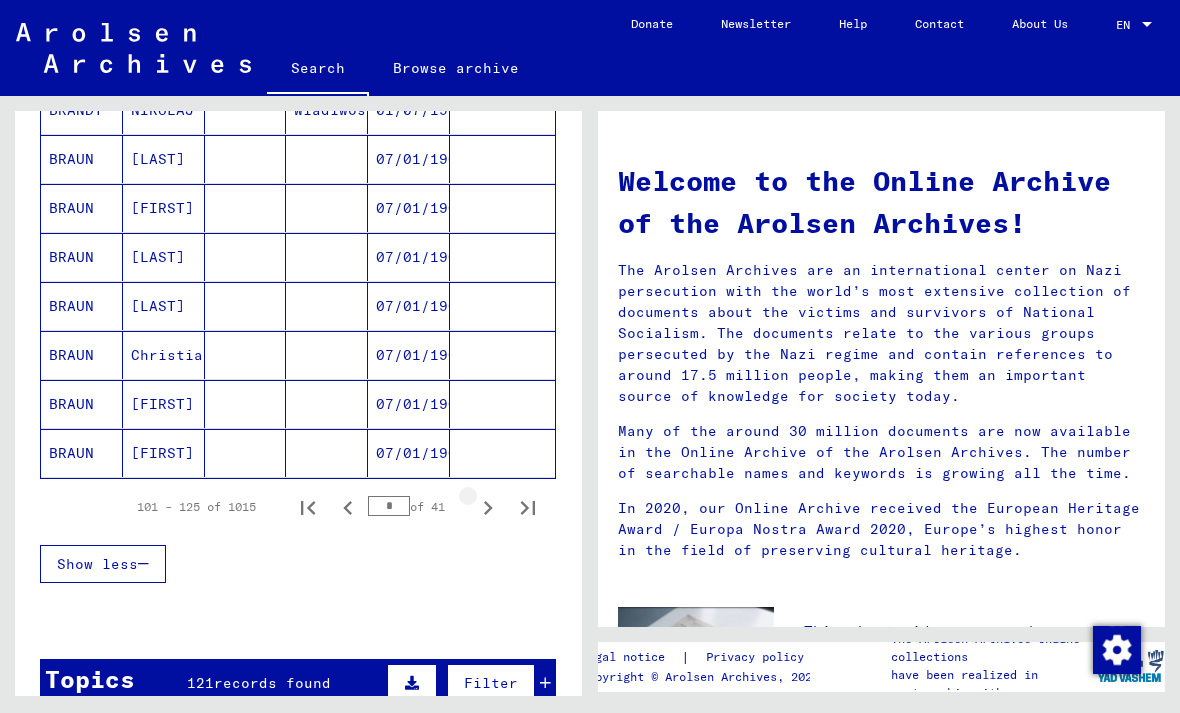 click 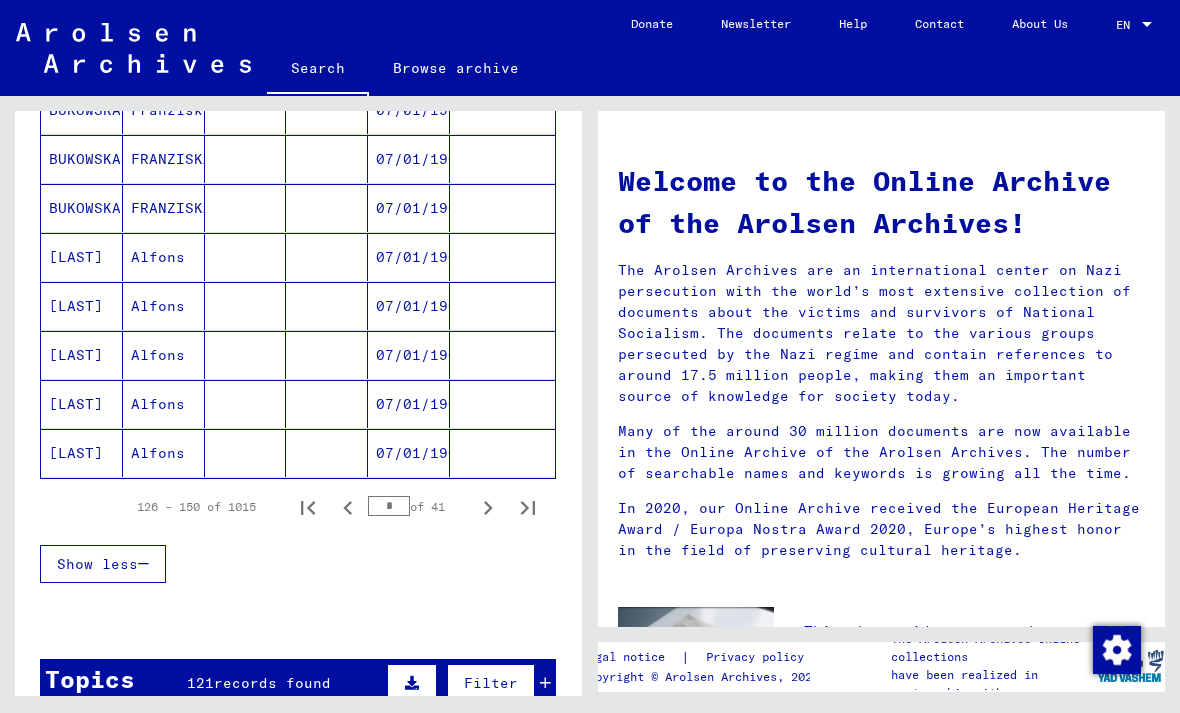 click 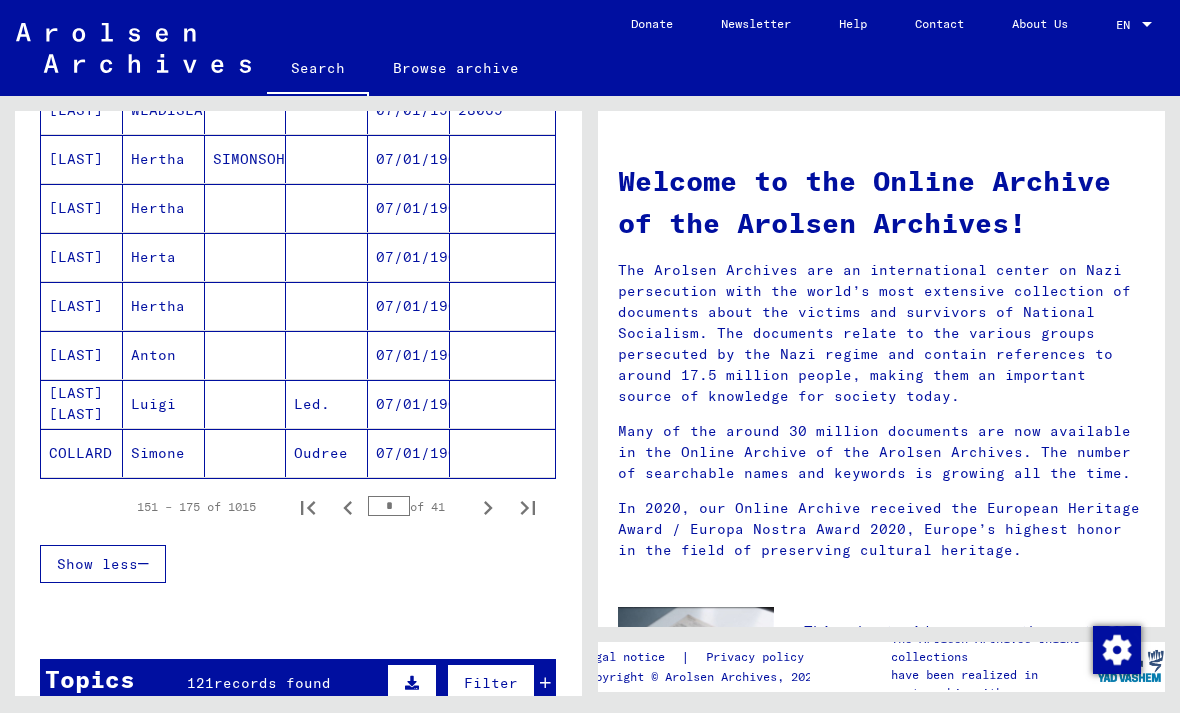 click at bounding box center [488, 507] 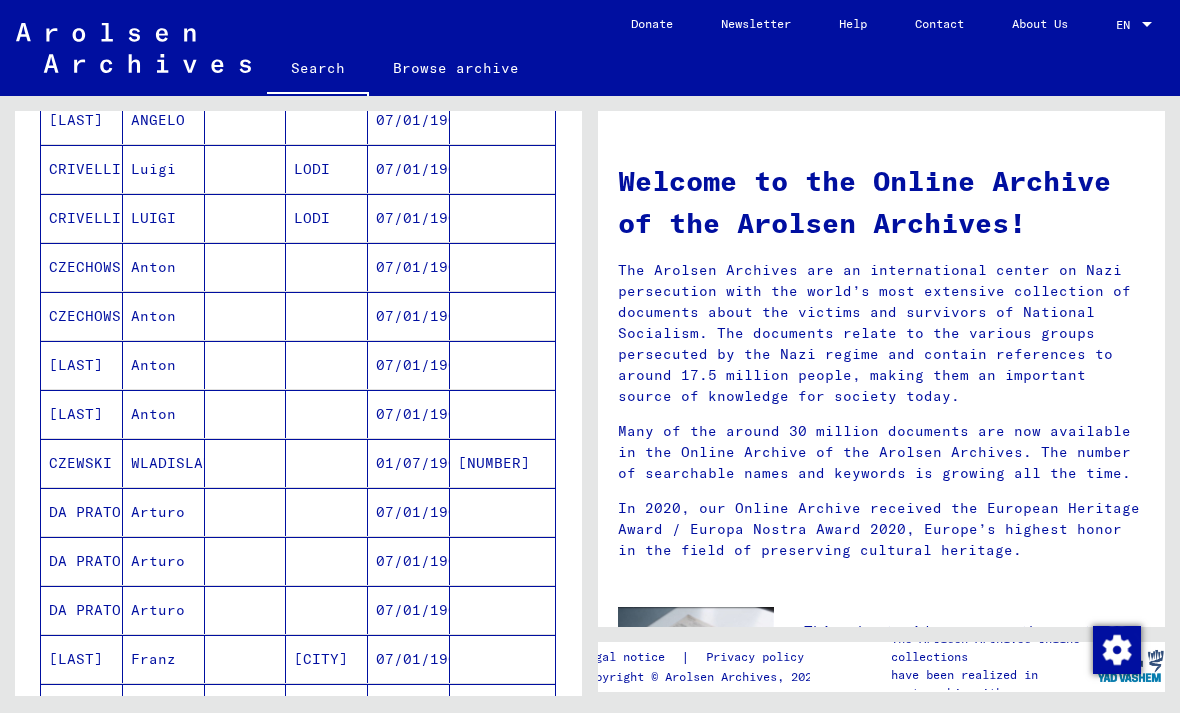 scroll, scrollTop: 651, scrollLeft: 0, axis: vertical 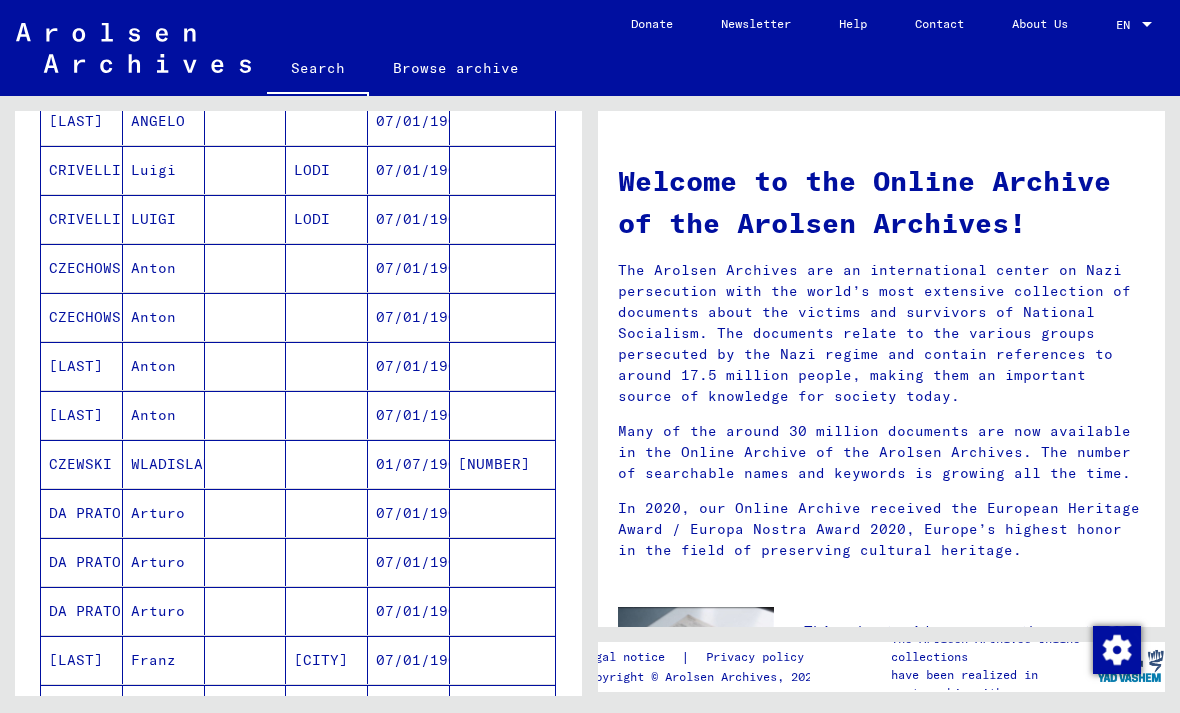 click on "Anton" at bounding box center [164, 366] 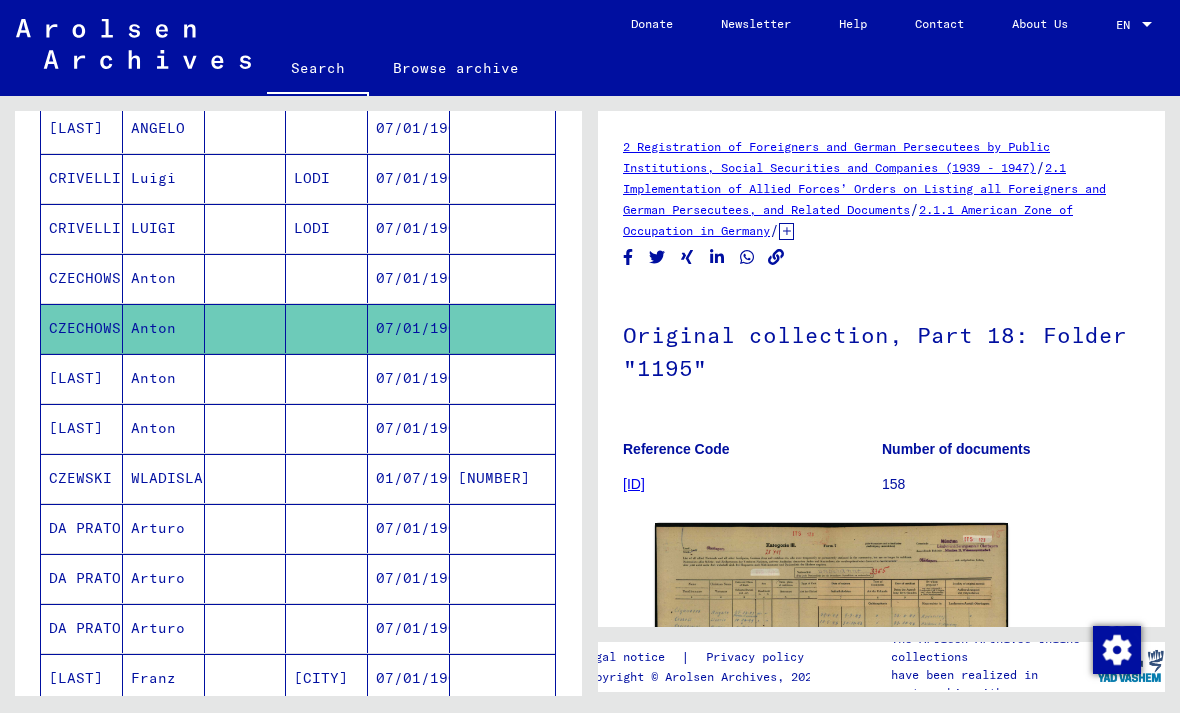 scroll, scrollTop: 0, scrollLeft: 0, axis: both 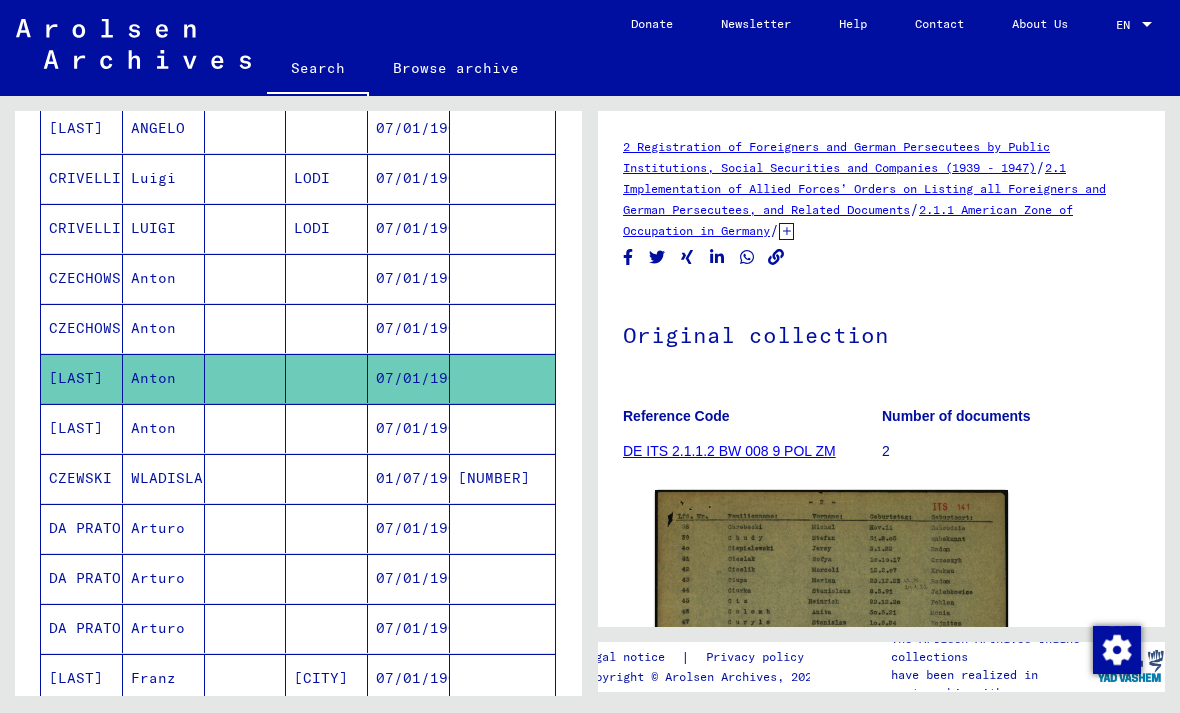 click on "Anton" at bounding box center (164, 478) 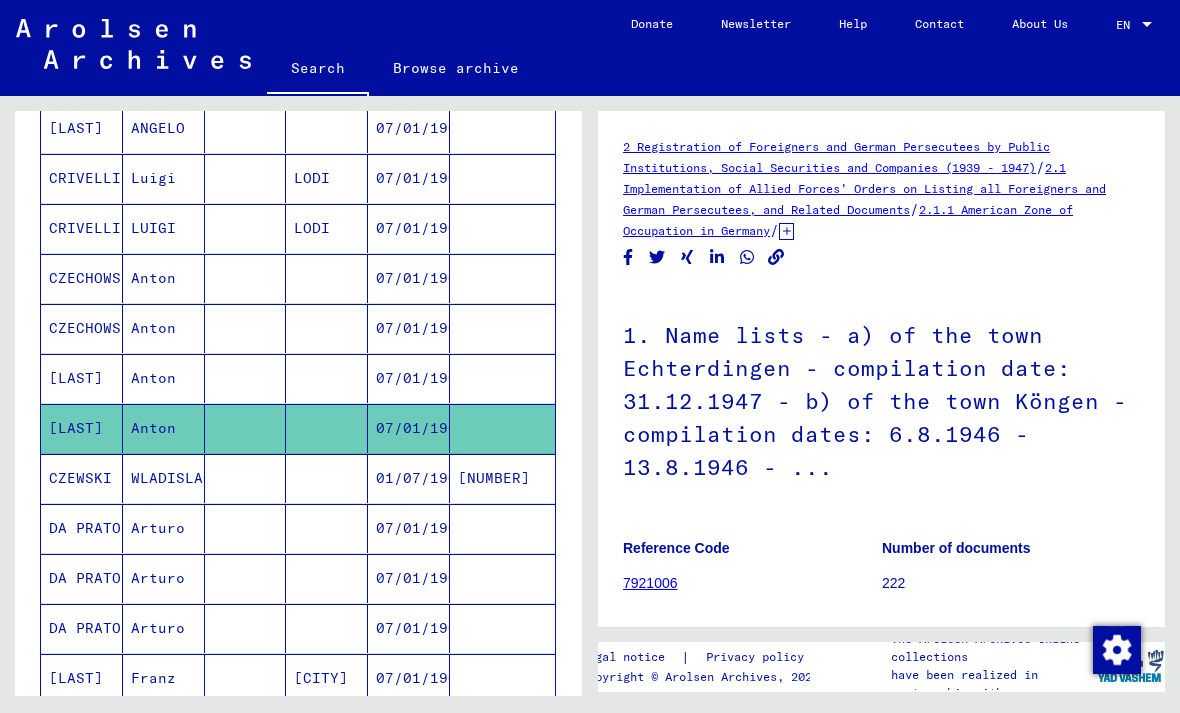 scroll, scrollTop: 0, scrollLeft: 0, axis: both 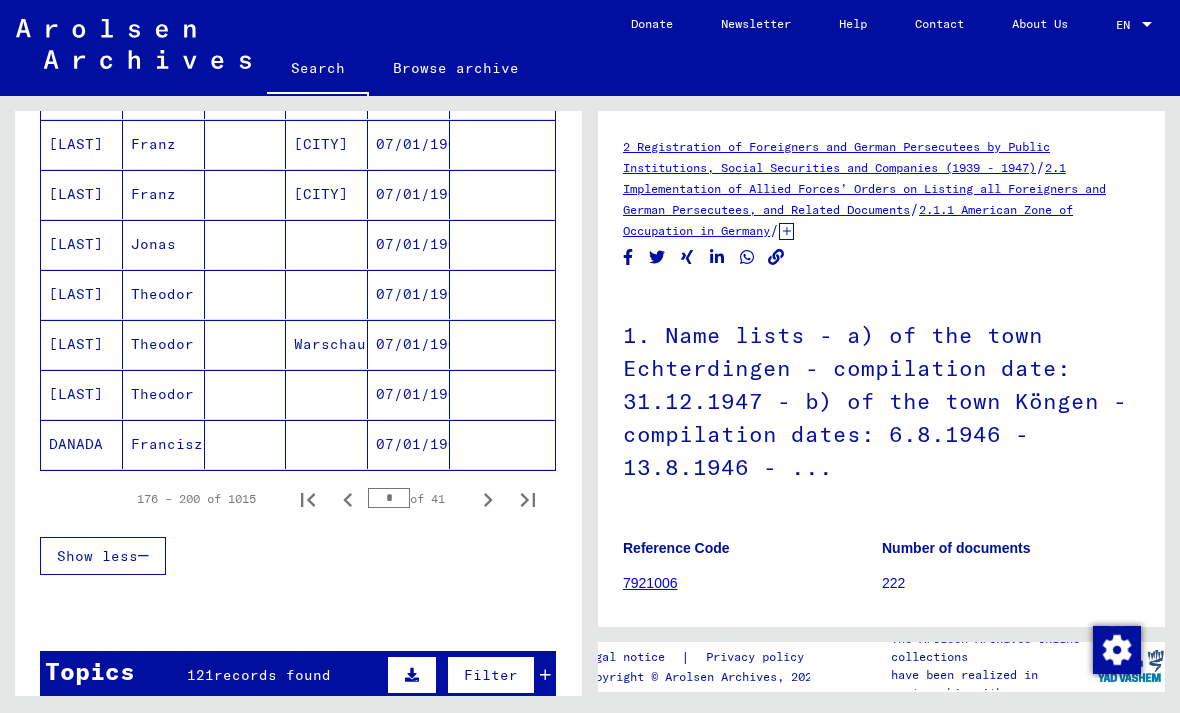 click 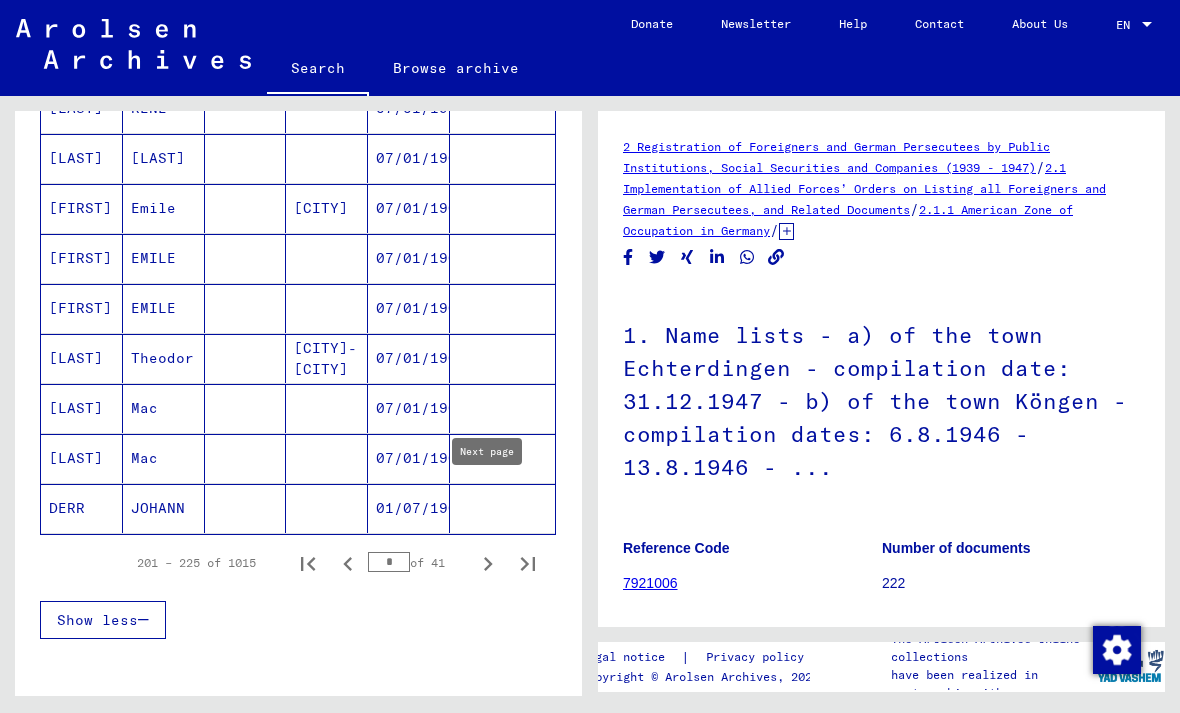 scroll, scrollTop: 1125, scrollLeft: 0, axis: vertical 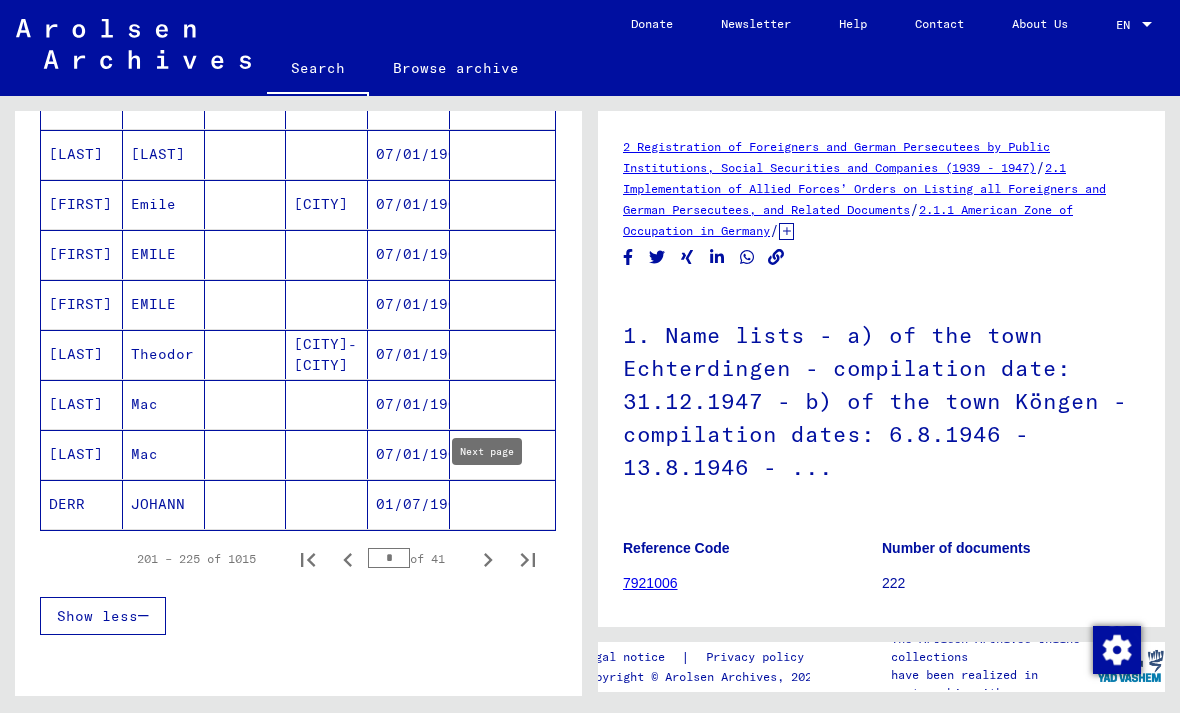 click 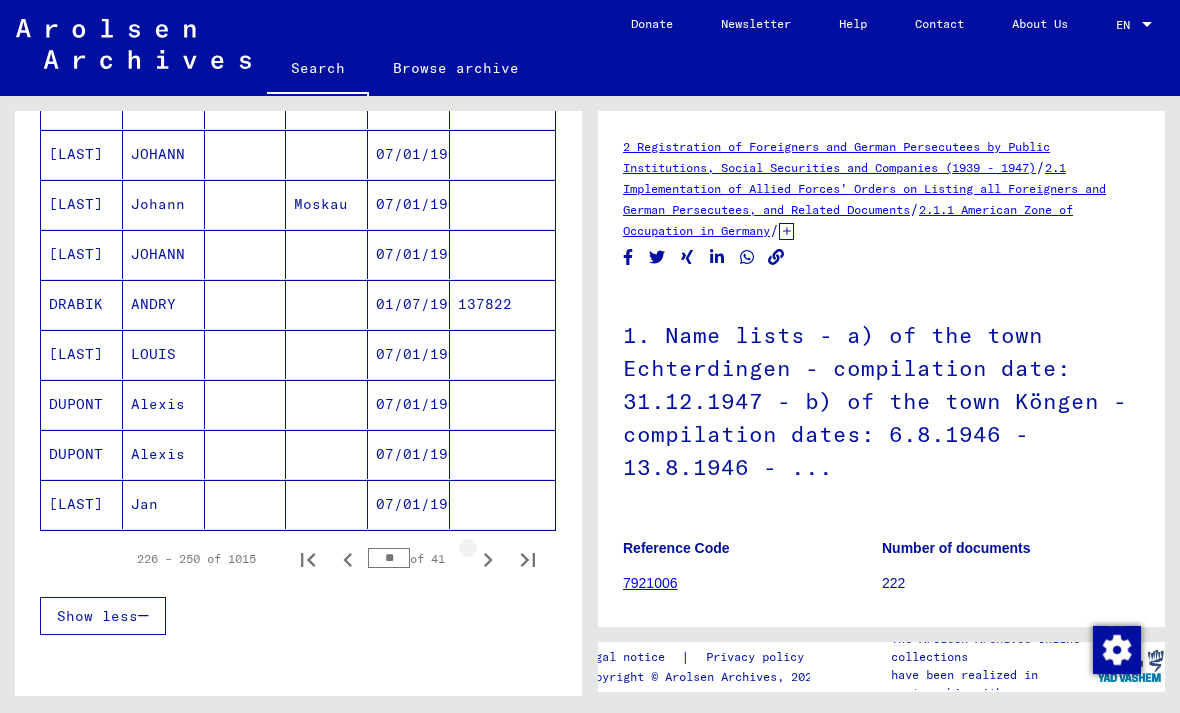click 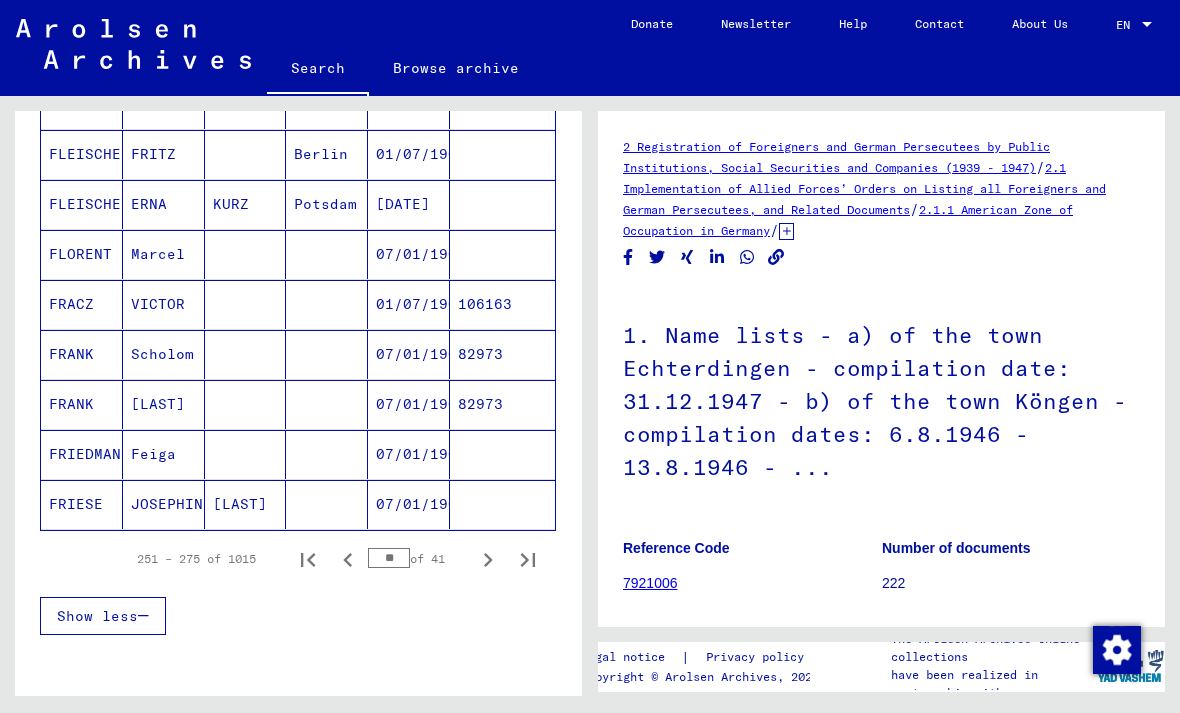 click at bounding box center [488, 559] 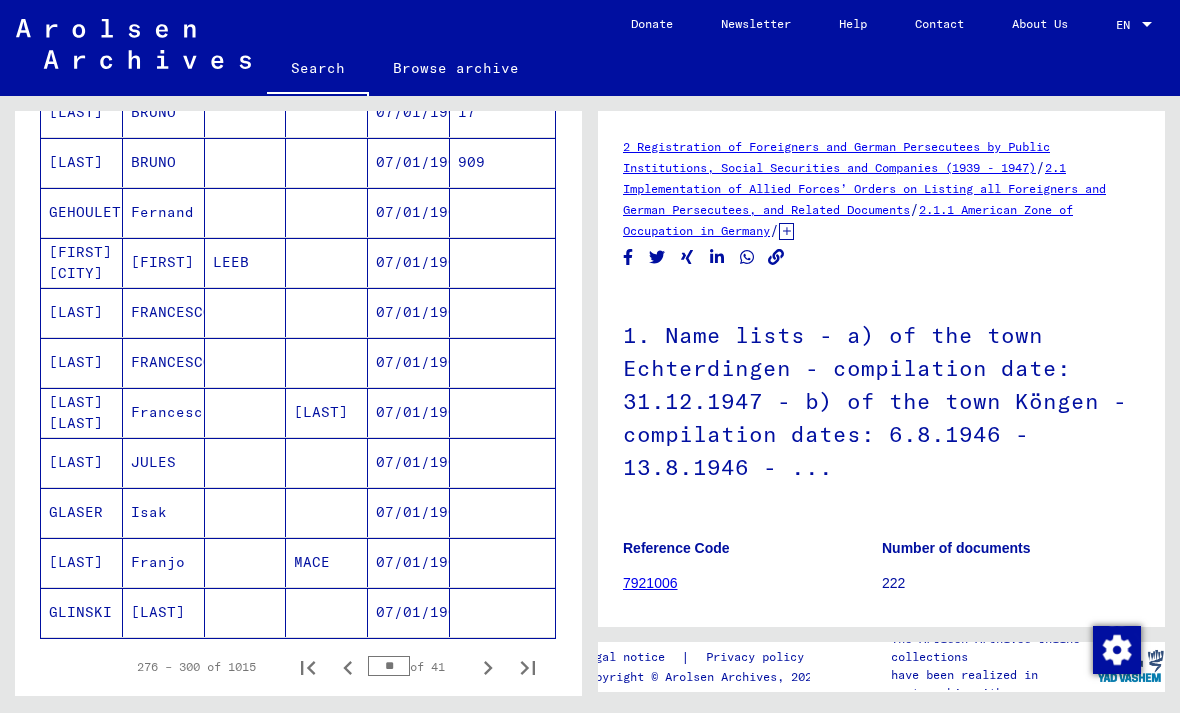scroll, scrollTop: 1010, scrollLeft: 0, axis: vertical 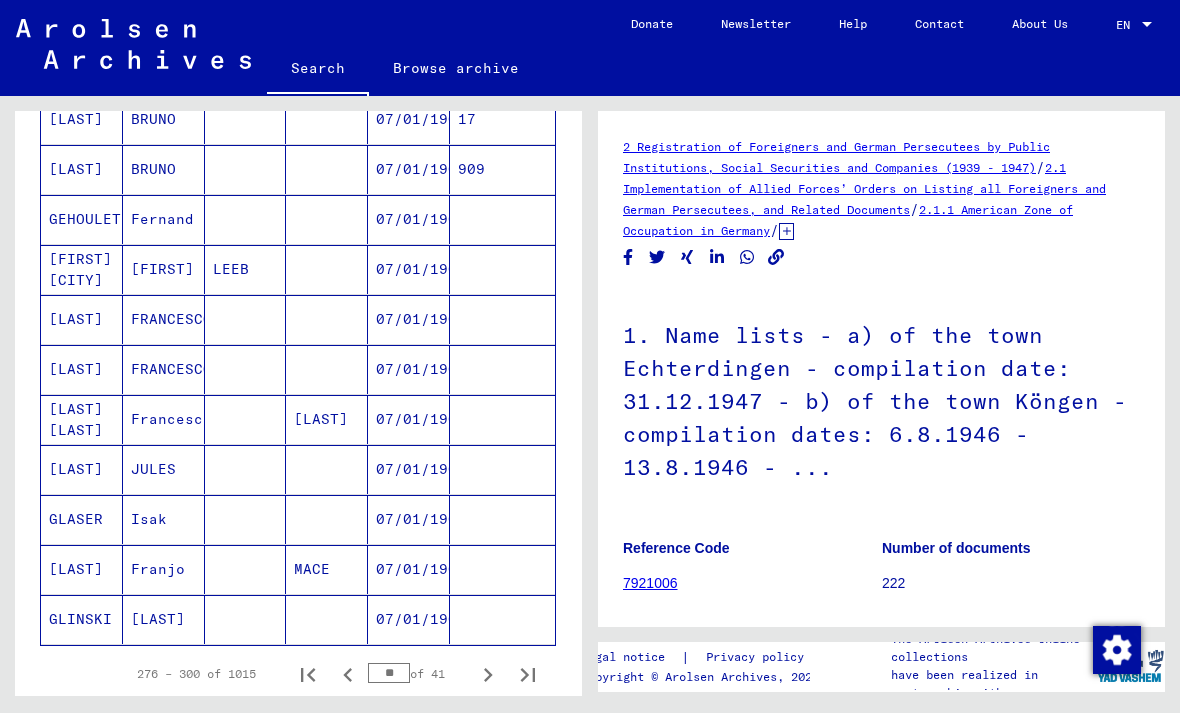 click at bounding box center [488, 674] 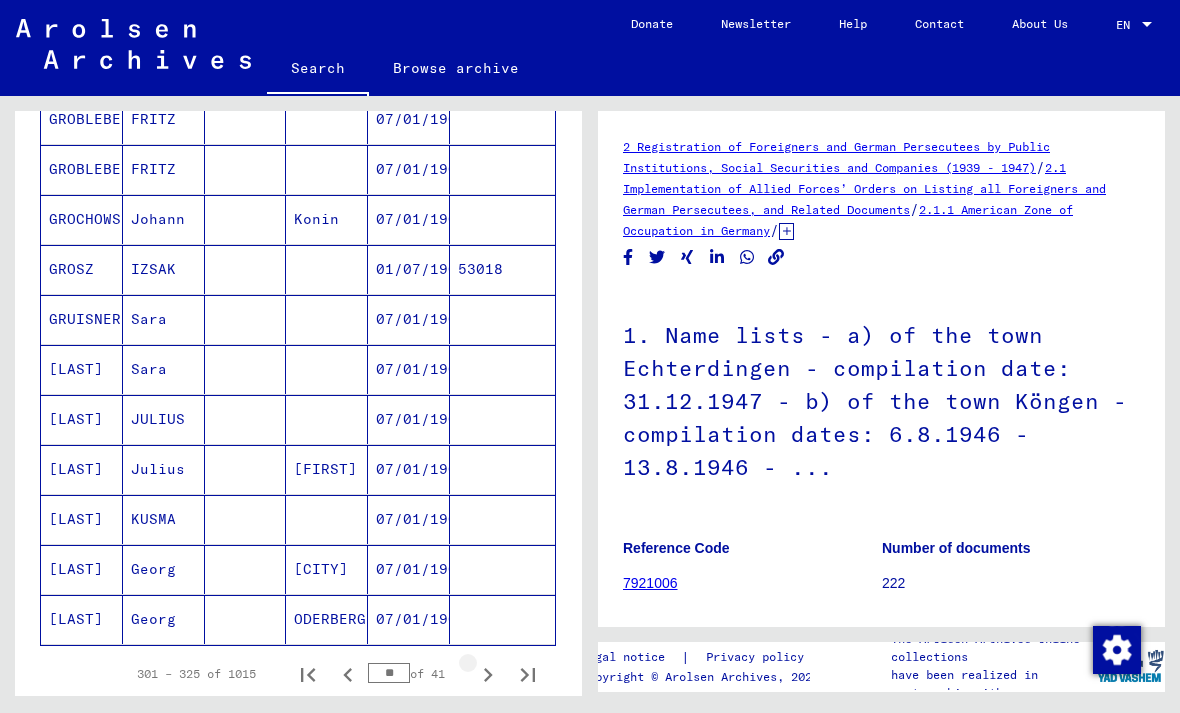 click 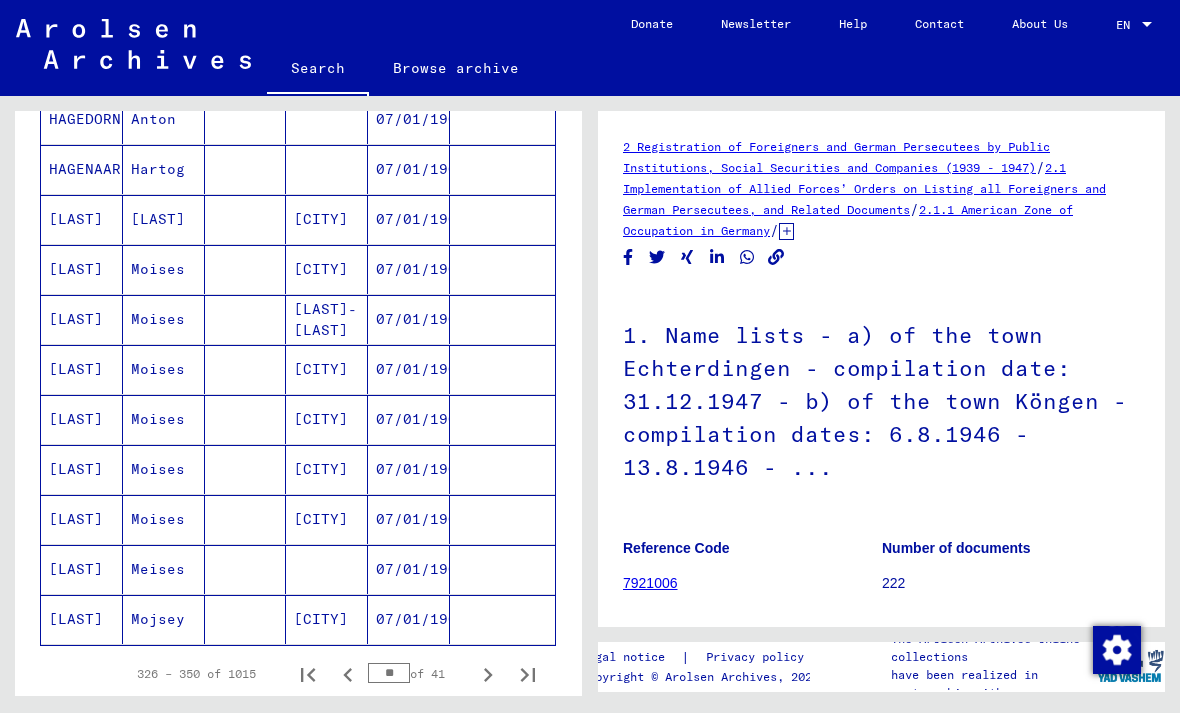 click at bounding box center (488, 674) 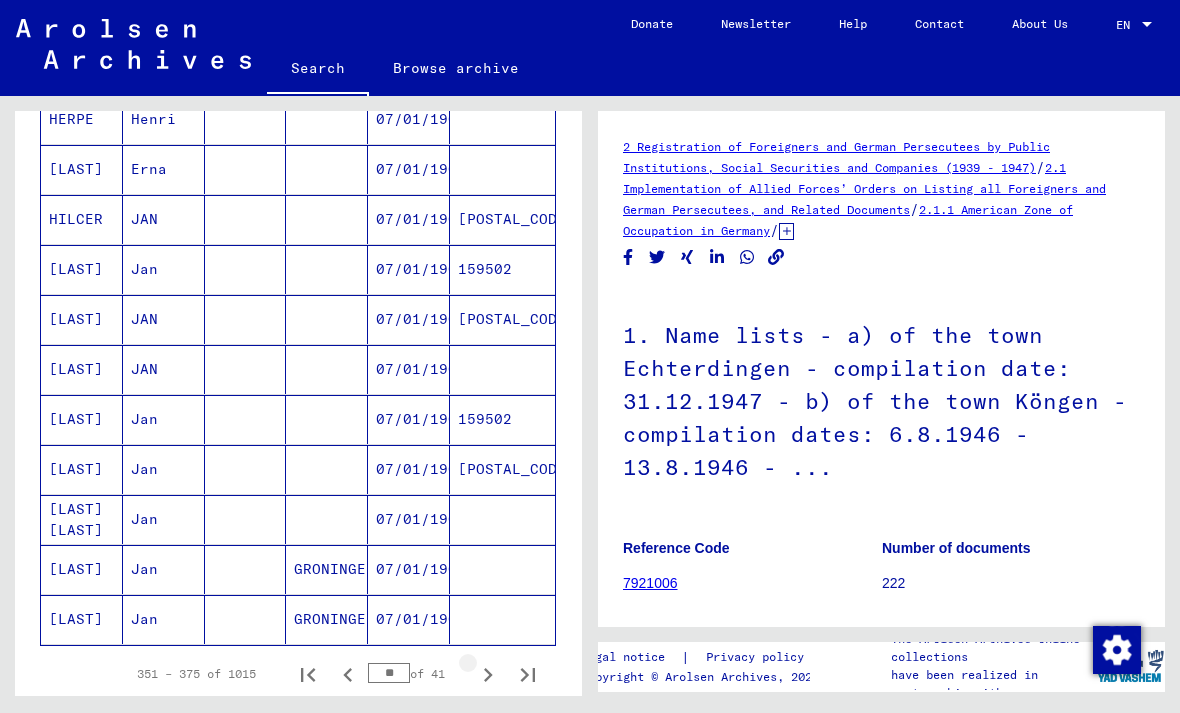 click 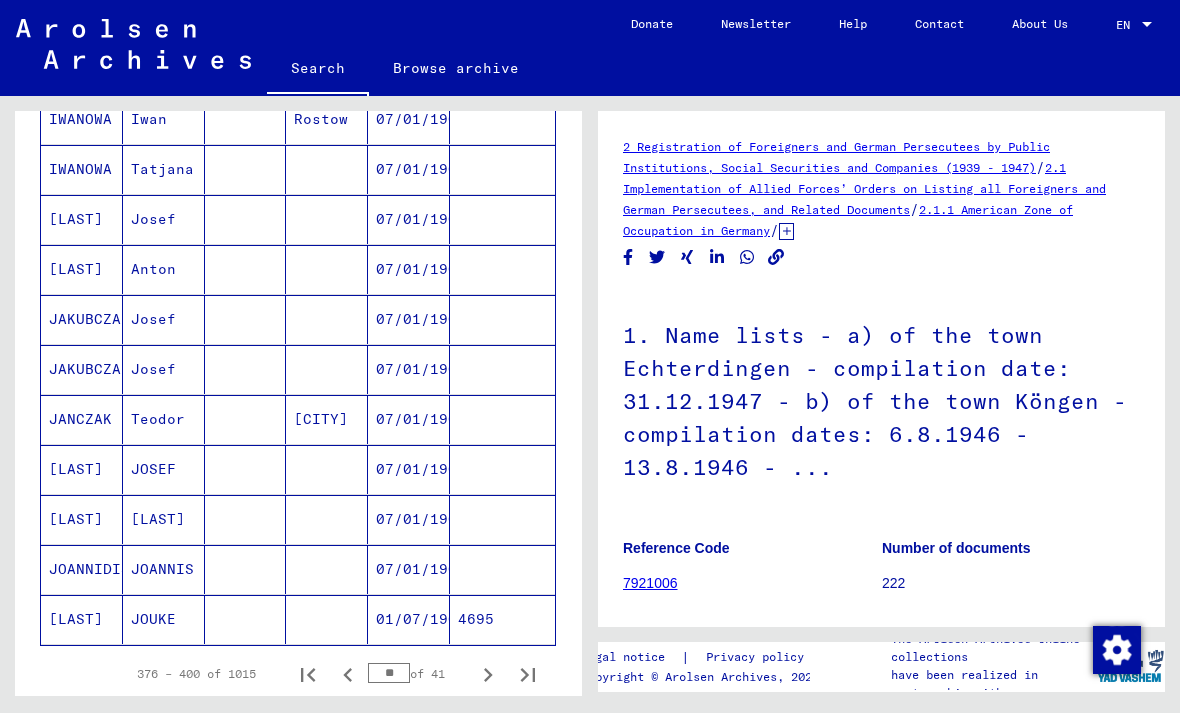 click on "JAKUBCZAK" at bounding box center (82, 419) 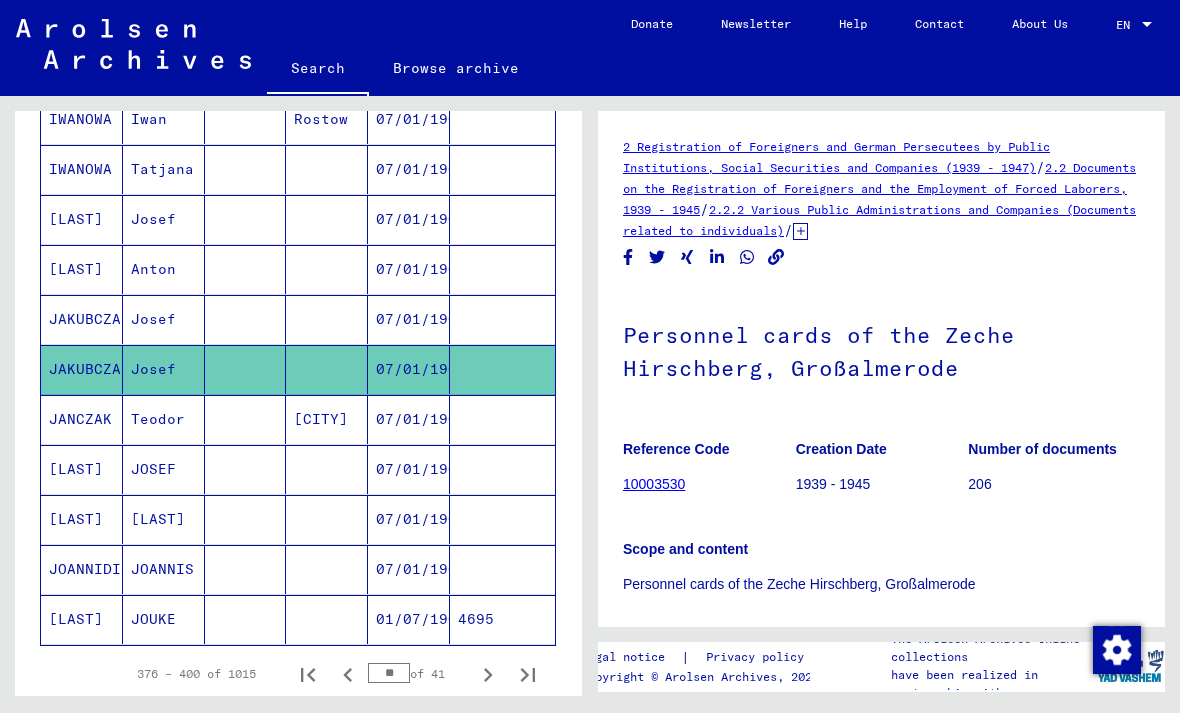 scroll, scrollTop: 0, scrollLeft: 0, axis: both 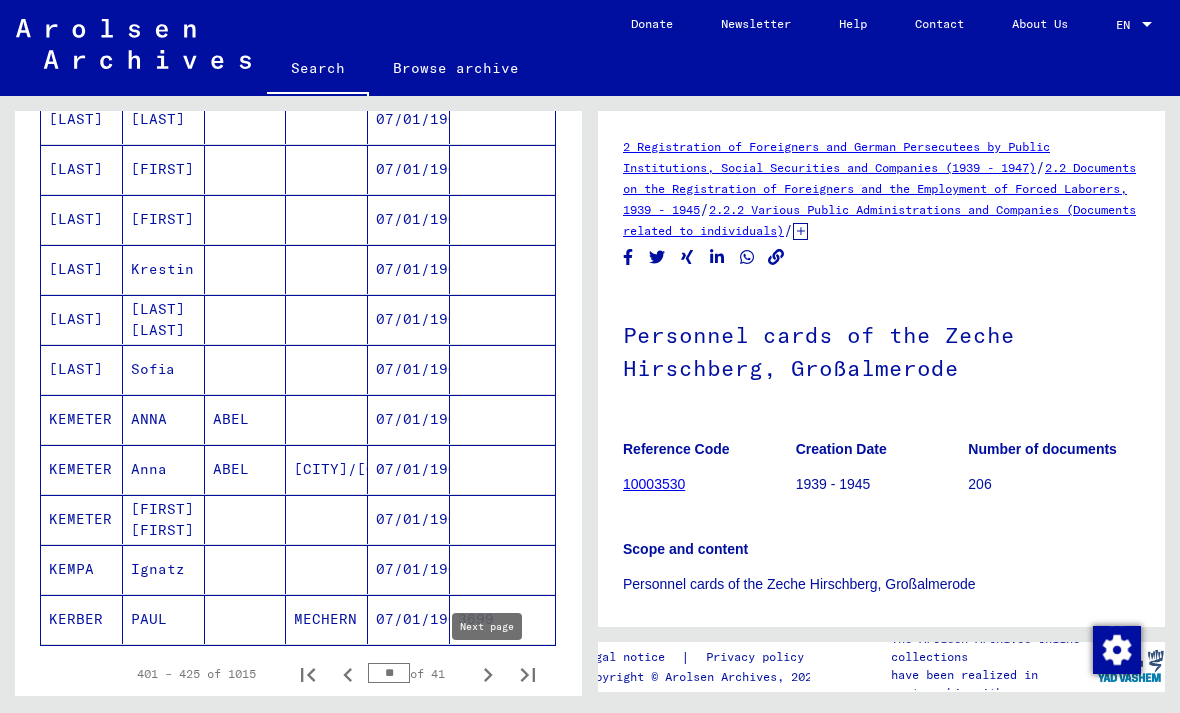 click 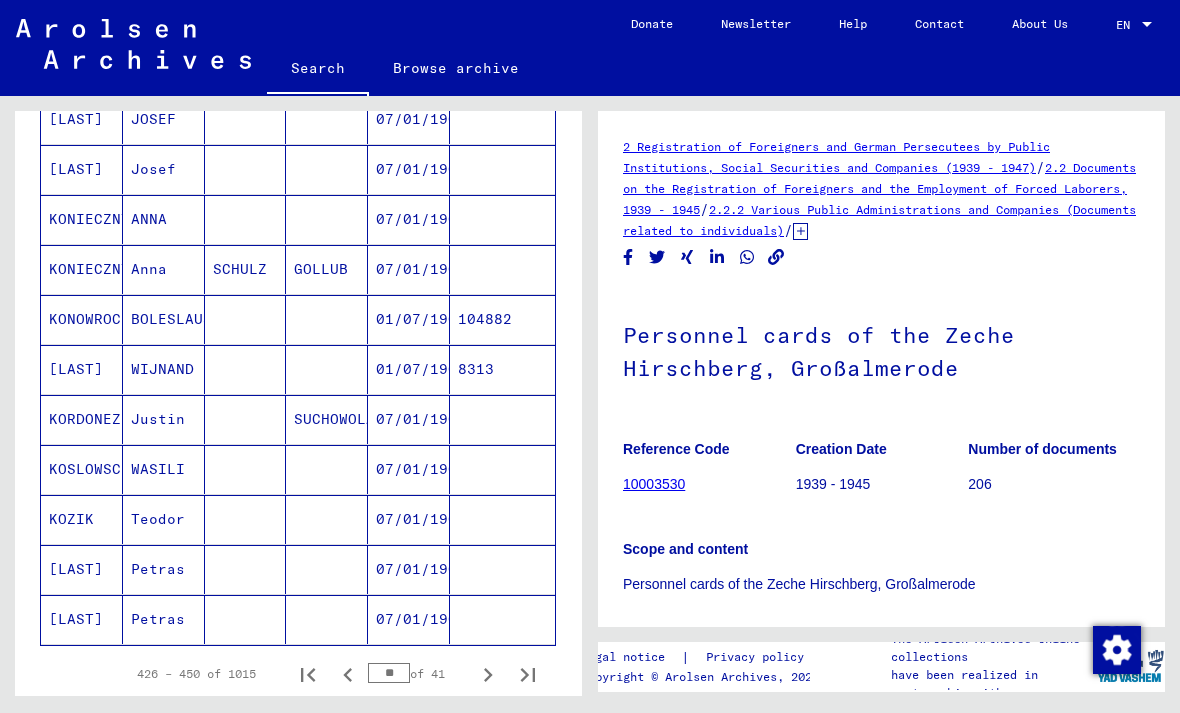 click 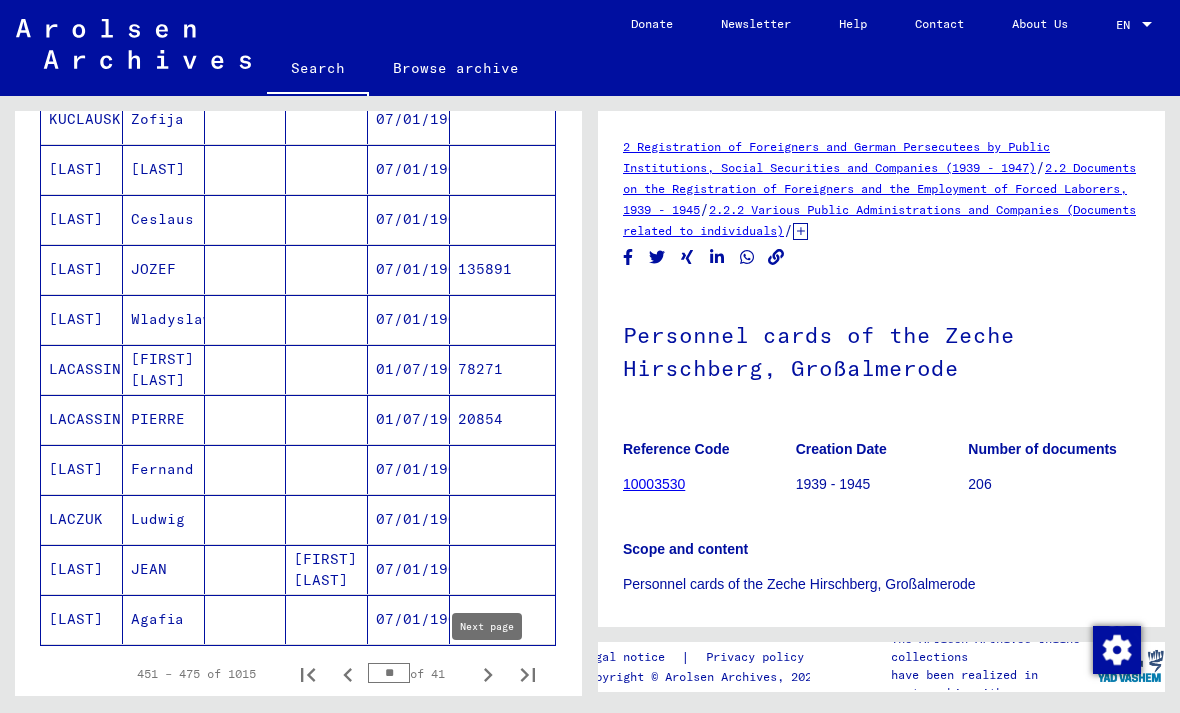 click on "[LAST]" at bounding box center [82, 269] 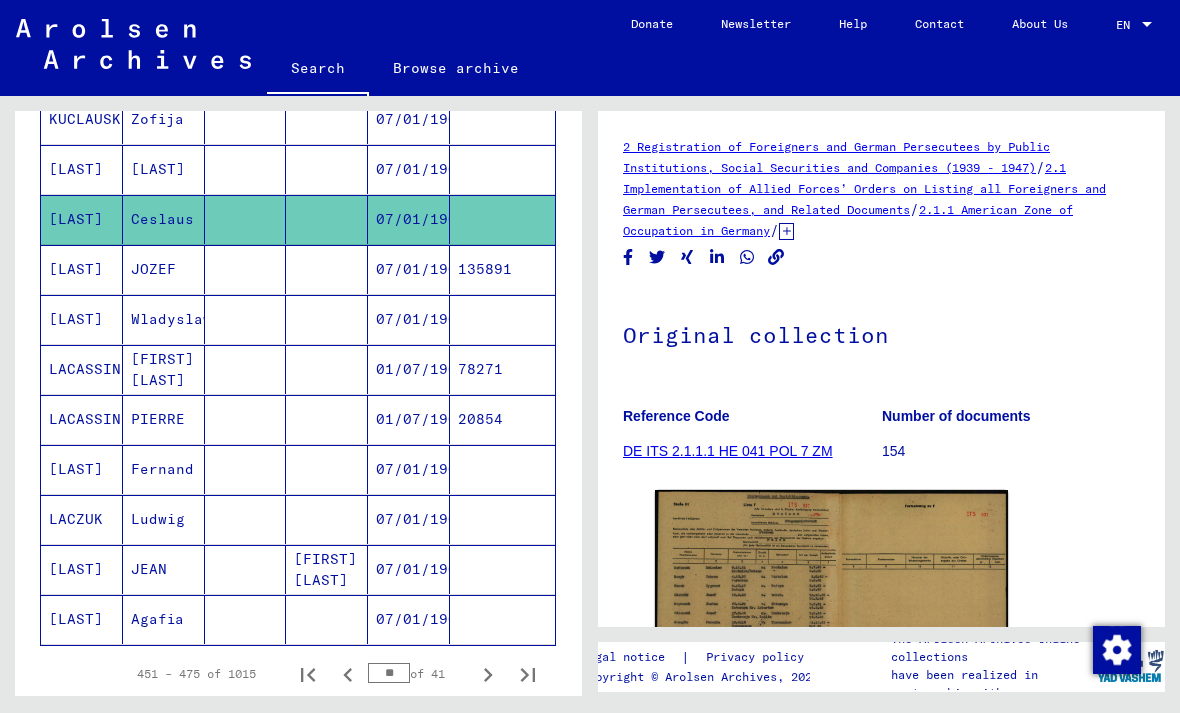 scroll, scrollTop: 0, scrollLeft: 0, axis: both 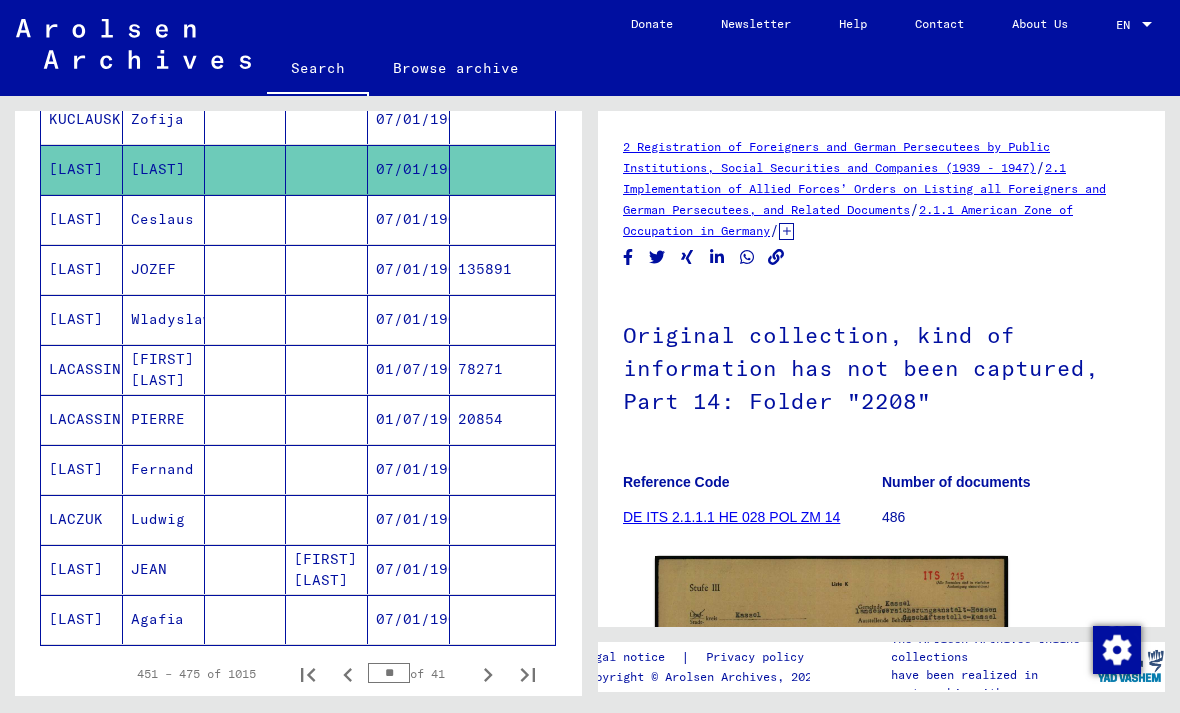 click 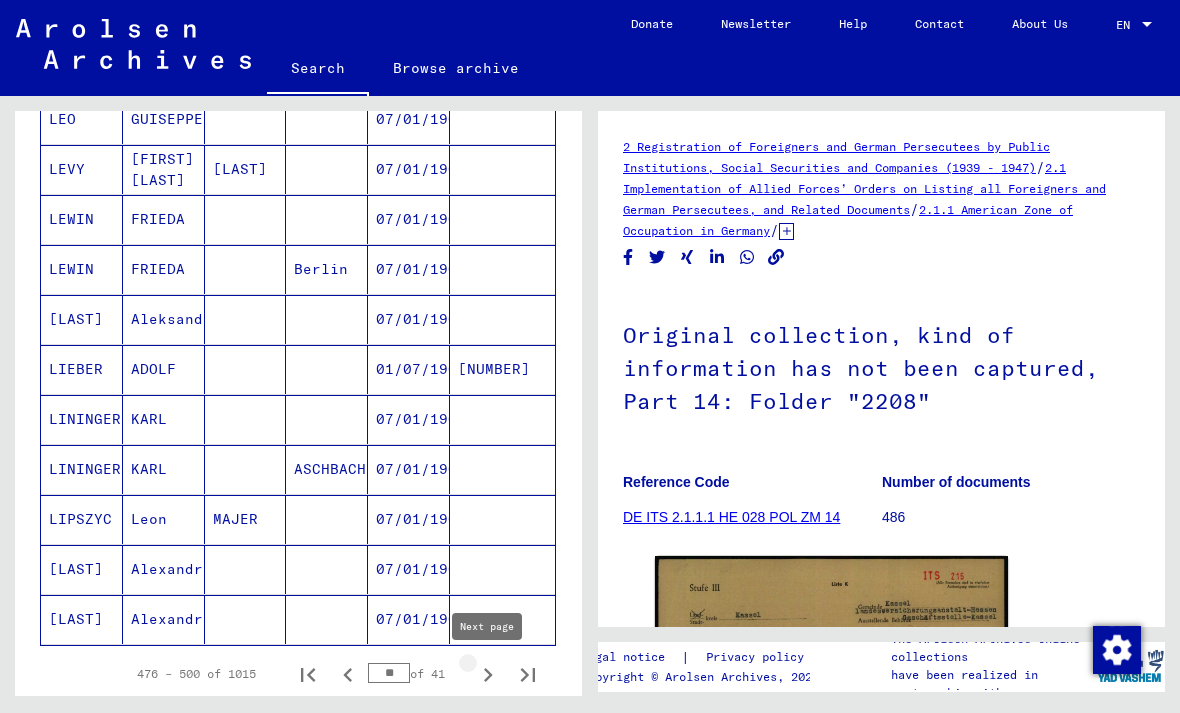 click 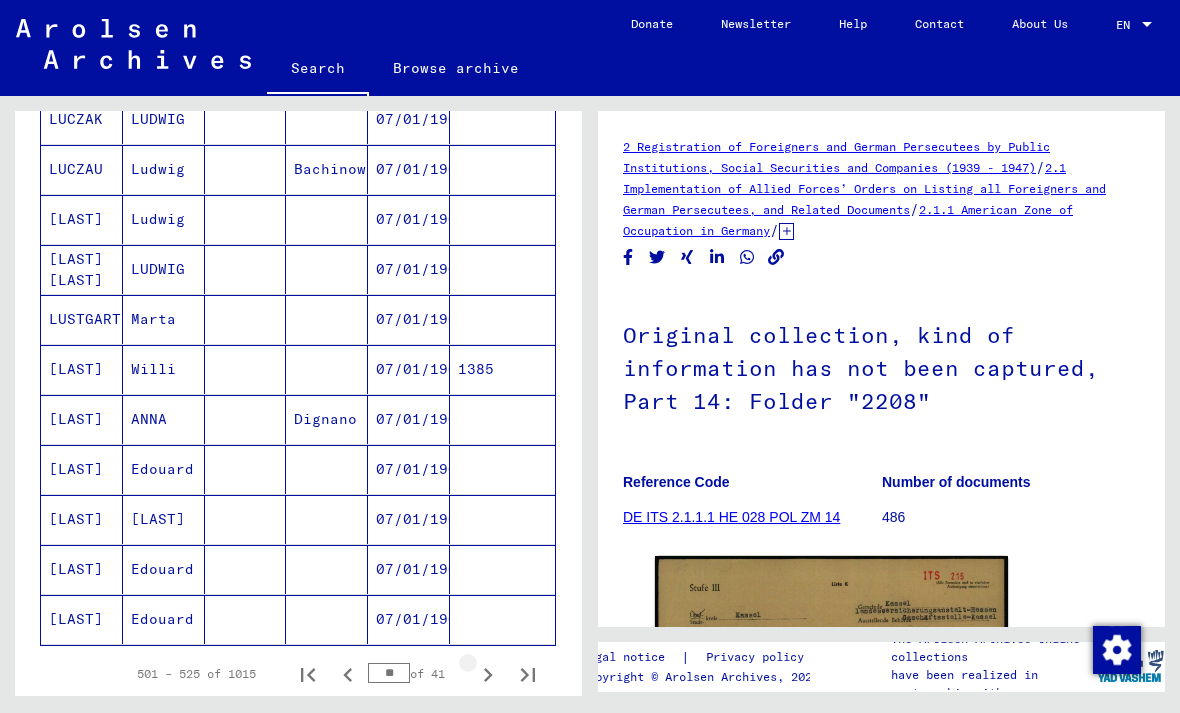 click 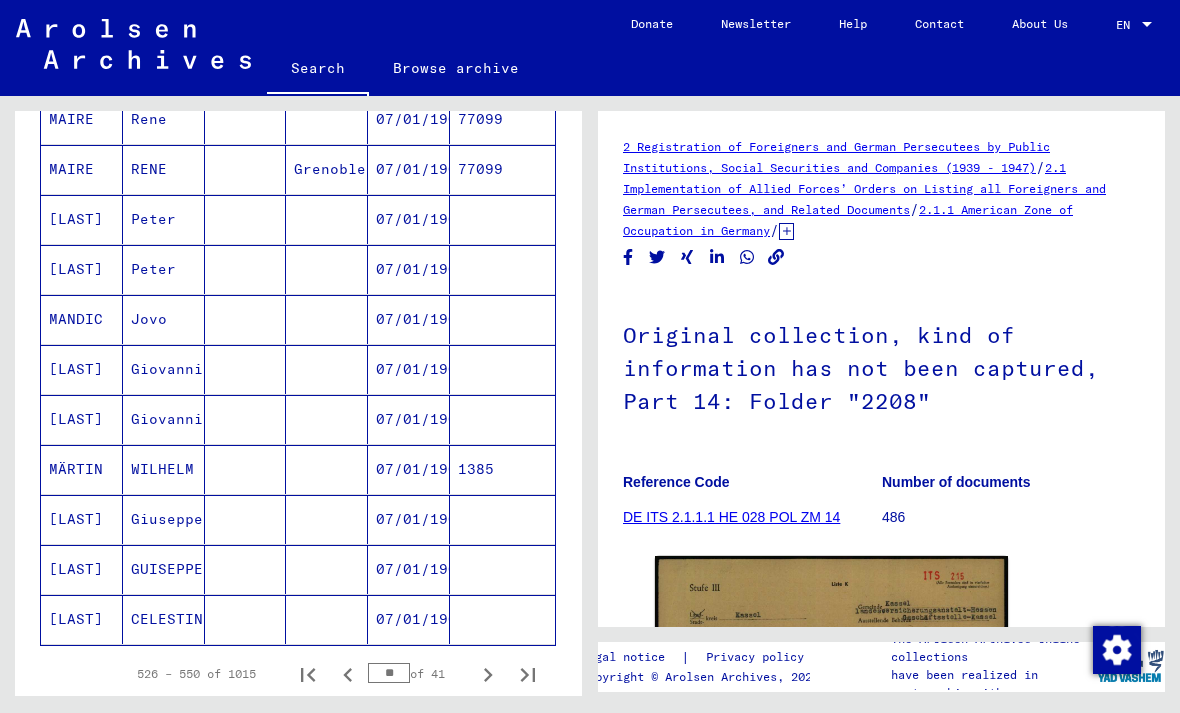 click 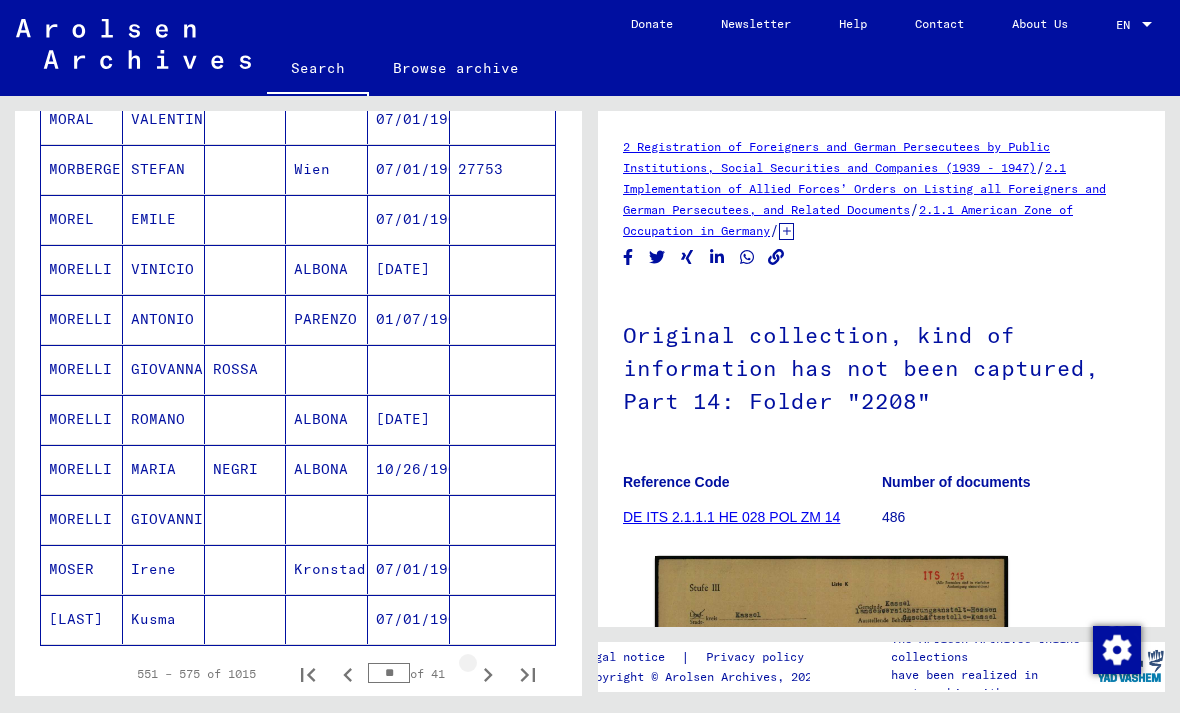 click 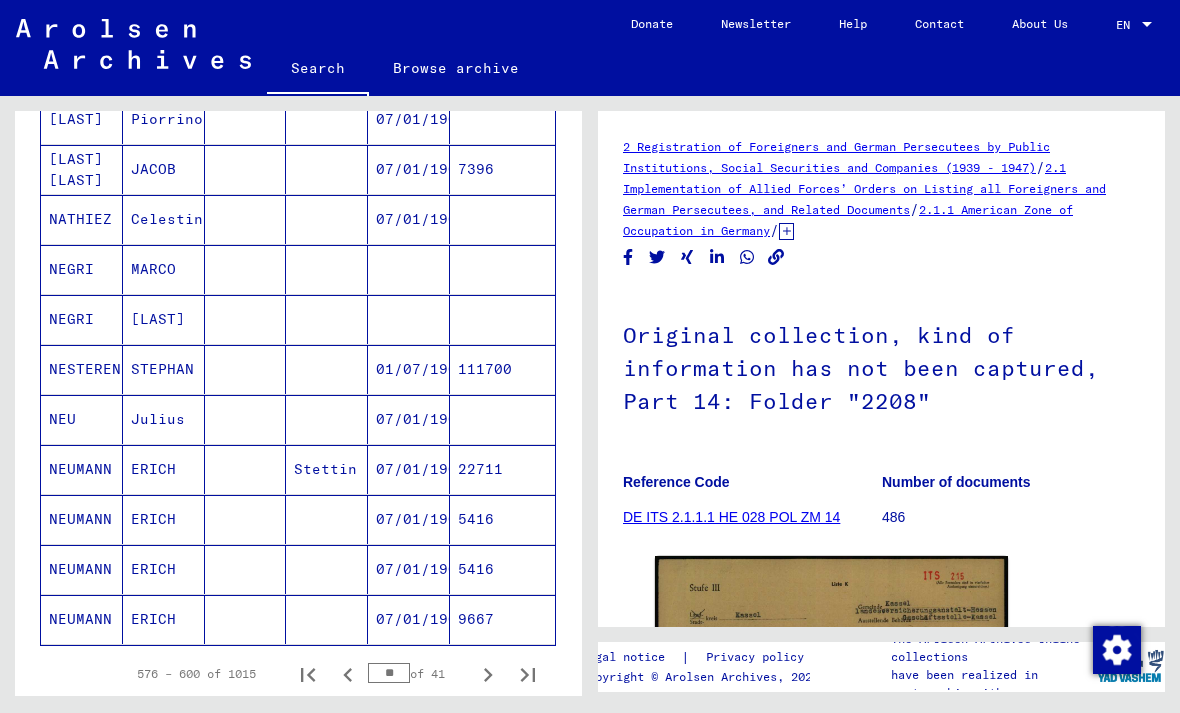 click 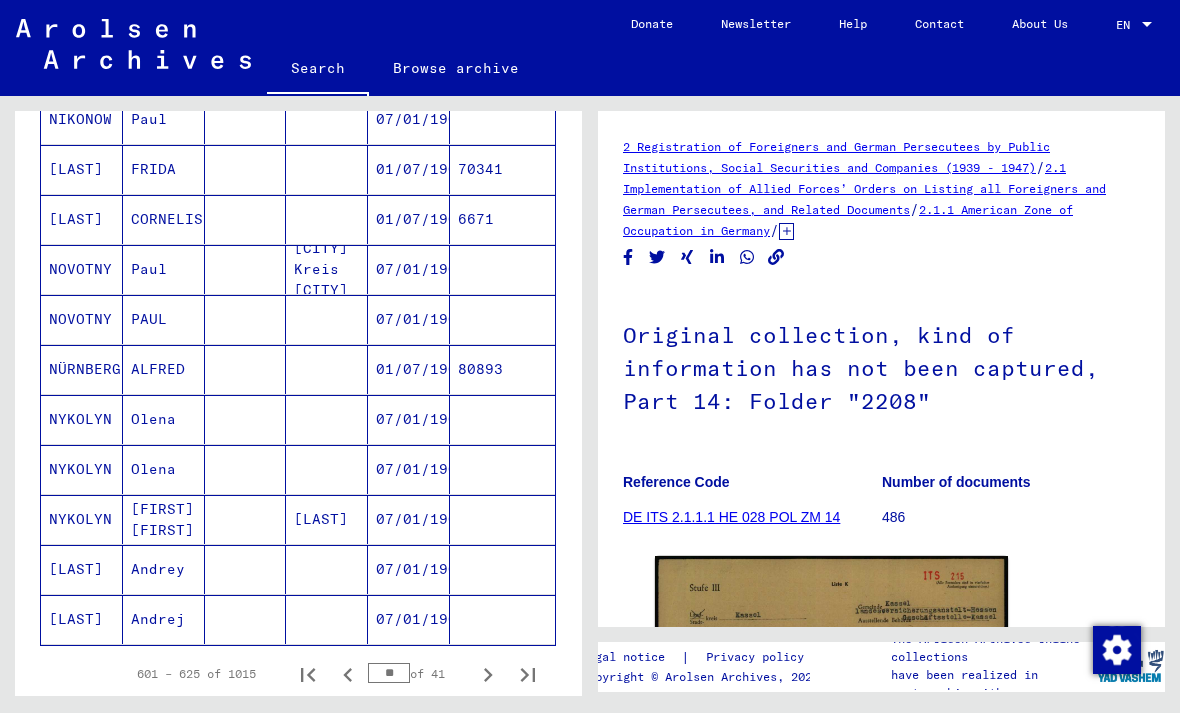 click 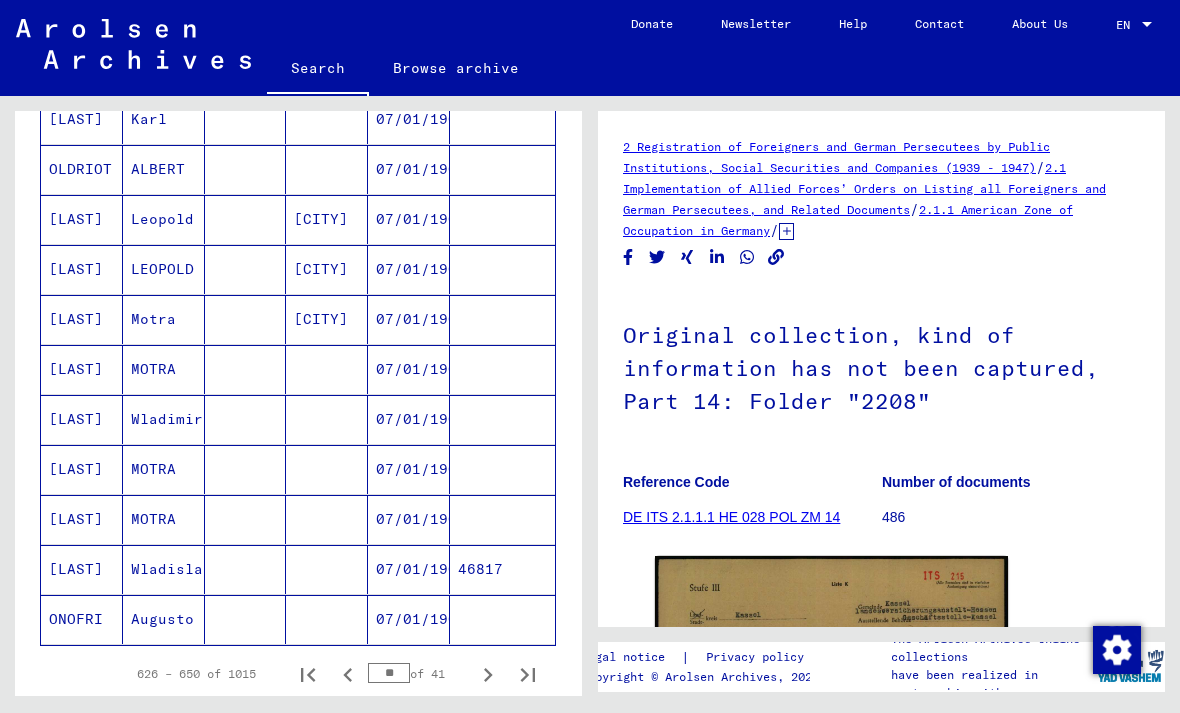 click on "[LAST]" at bounding box center (82, 269) 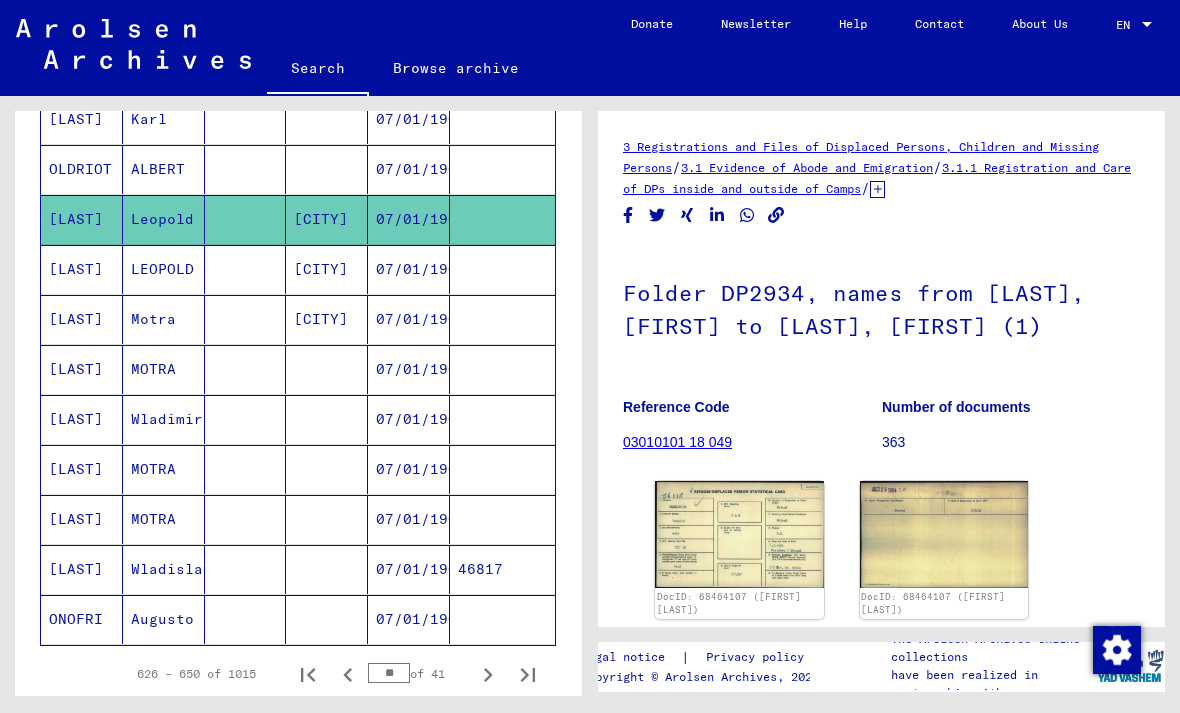 scroll, scrollTop: 0, scrollLeft: 0, axis: both 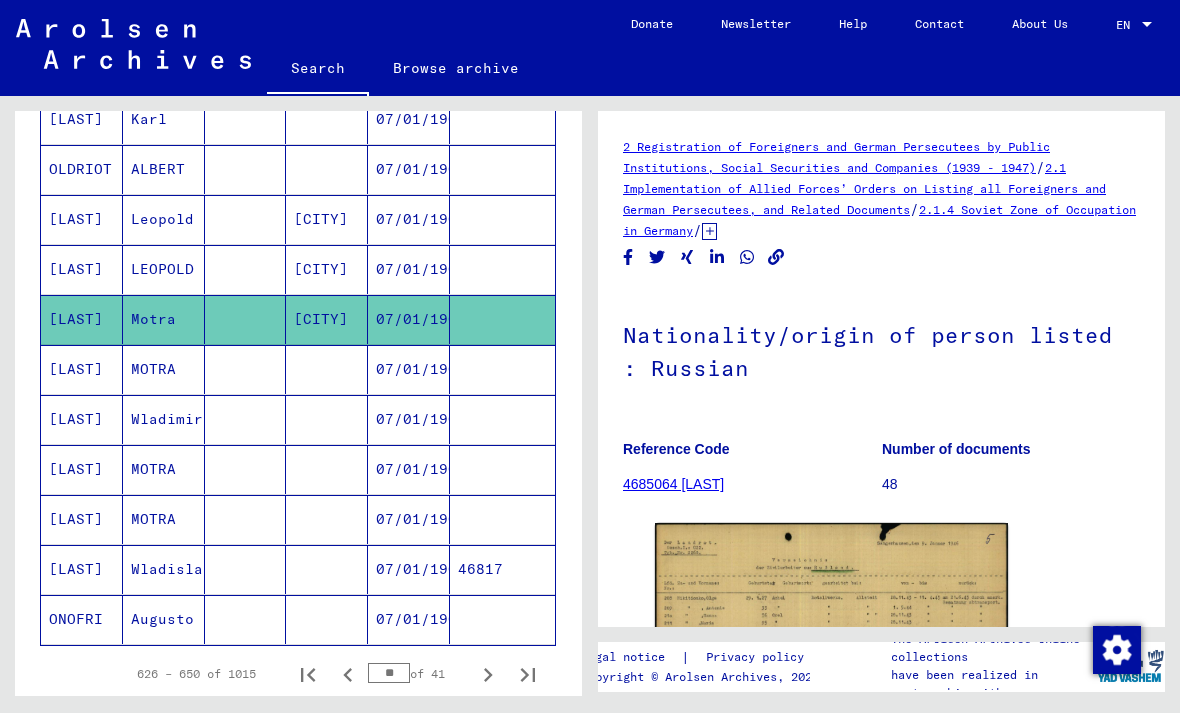 click on "LEOPOLD" at bounding box center (164, 319) 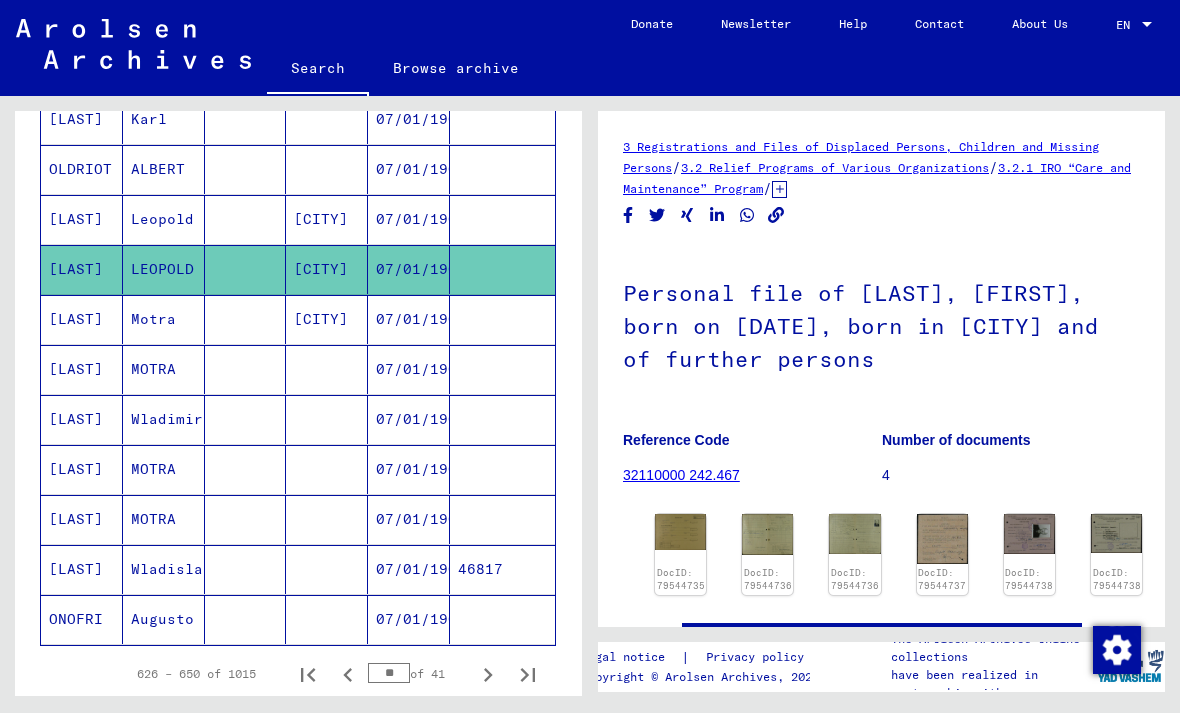 scroll, scrollTop: 0, scrollLeft: 0, axis: both 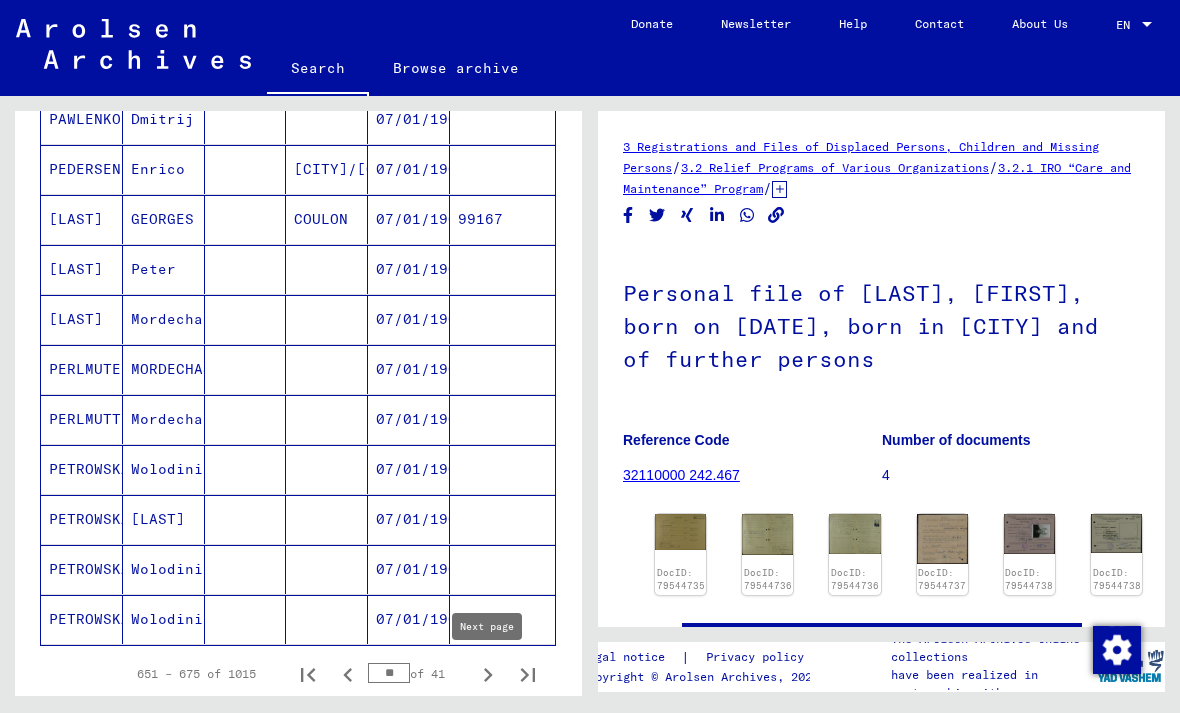 click on "PETROWSKA" at bounding box center (82, 519) 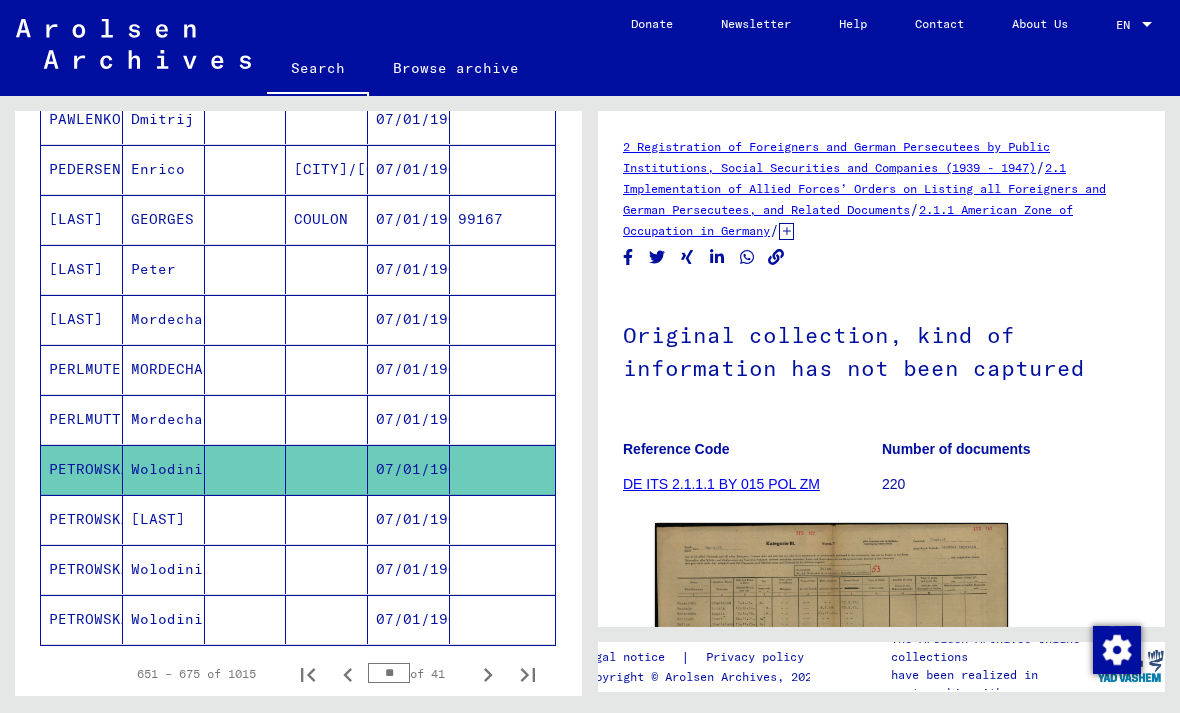 scroll, scrollTop: 0, scrollLeft: 0, axis: both 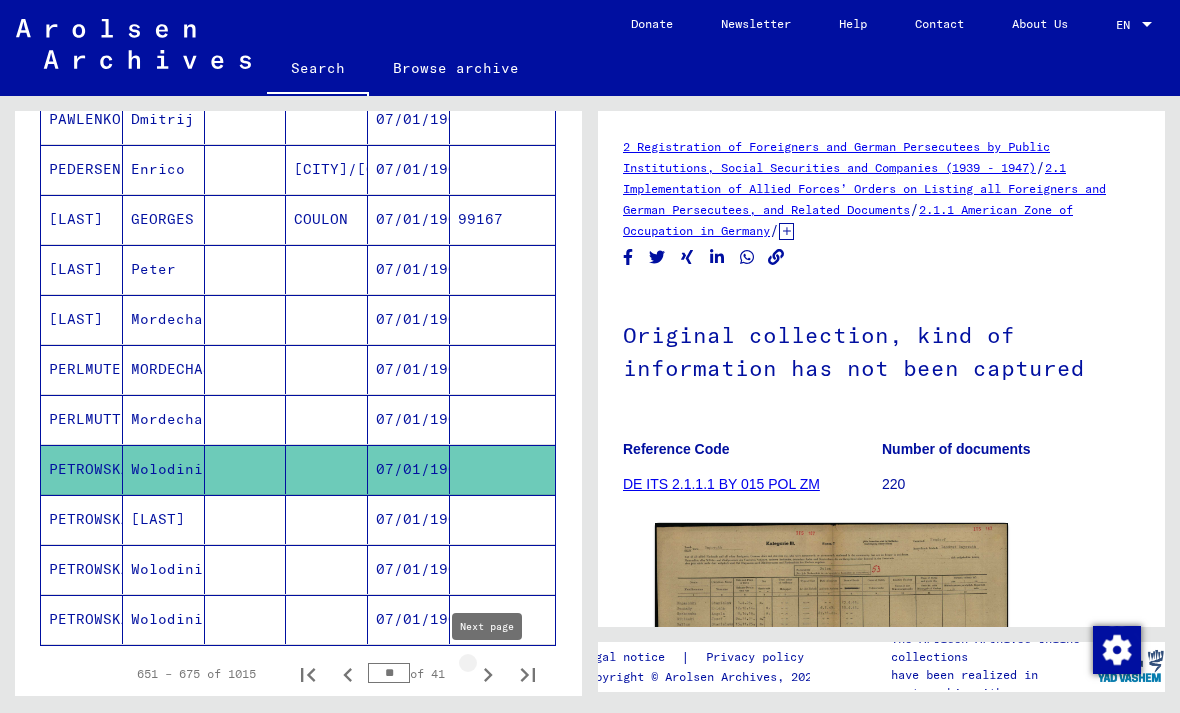 click 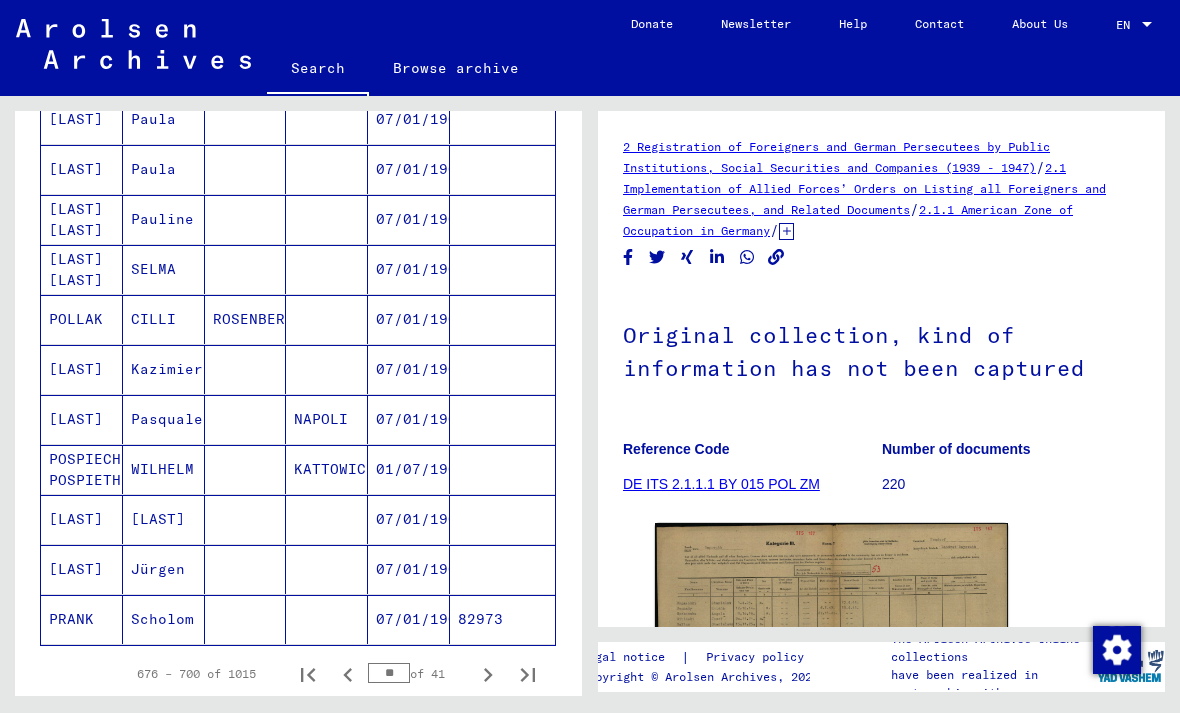 click on "[LAST]" at bounding box center [82, 219] 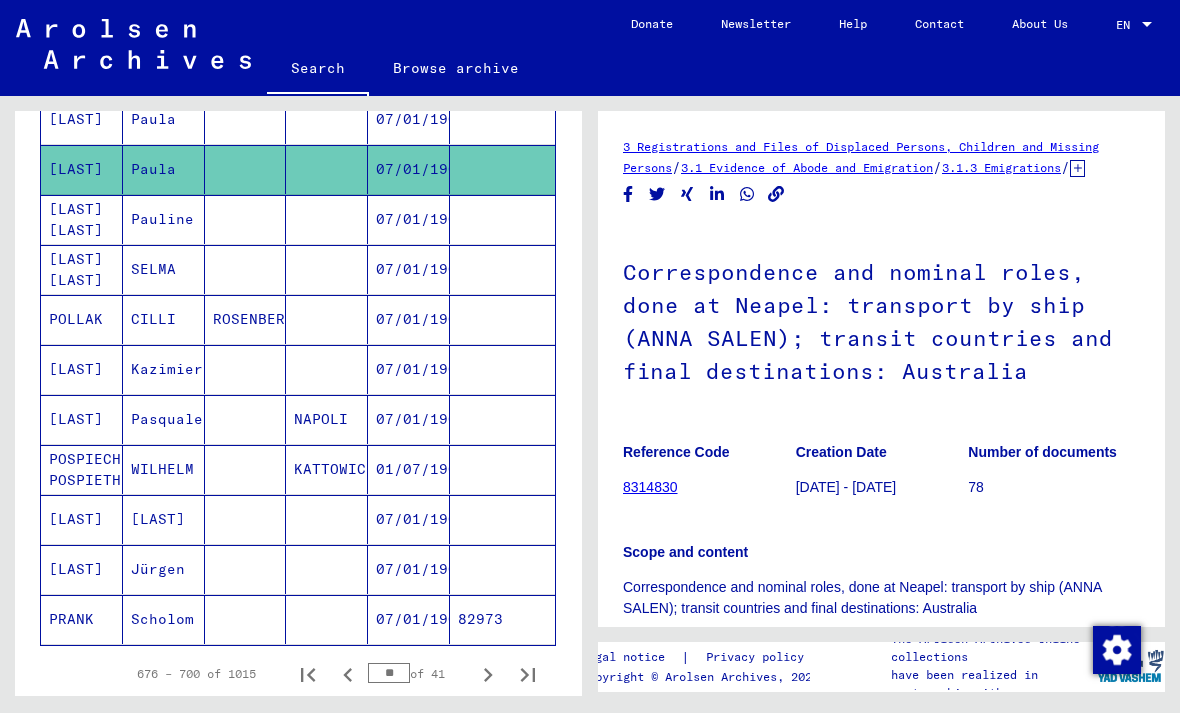 scroll, scrollTop: 0, scrollLeft: 0, axis: both 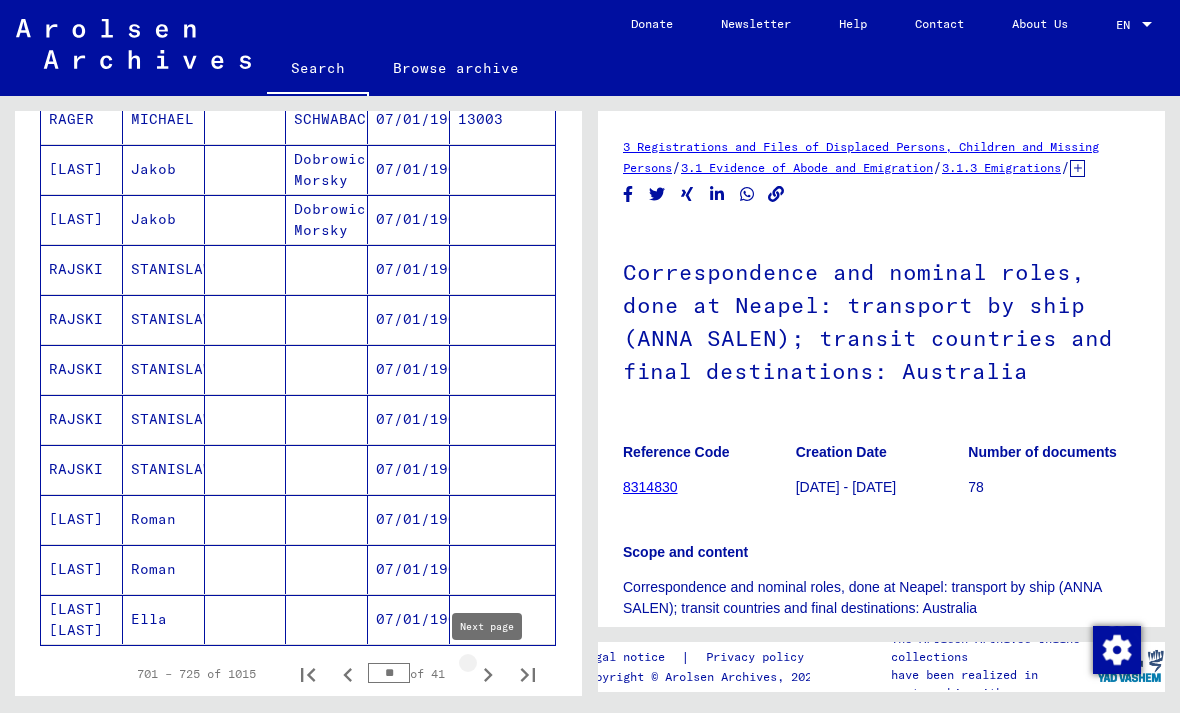 click 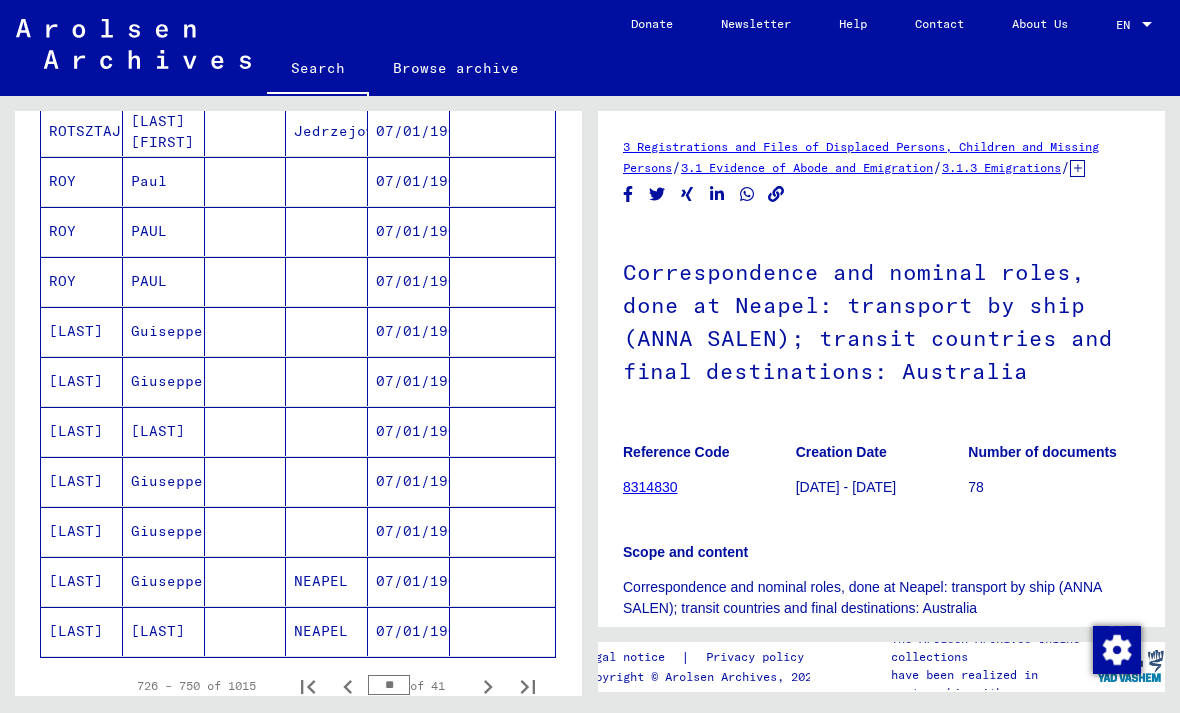 scroll, scrollTop: 1001, scrollLeft: 0, axis: vertical 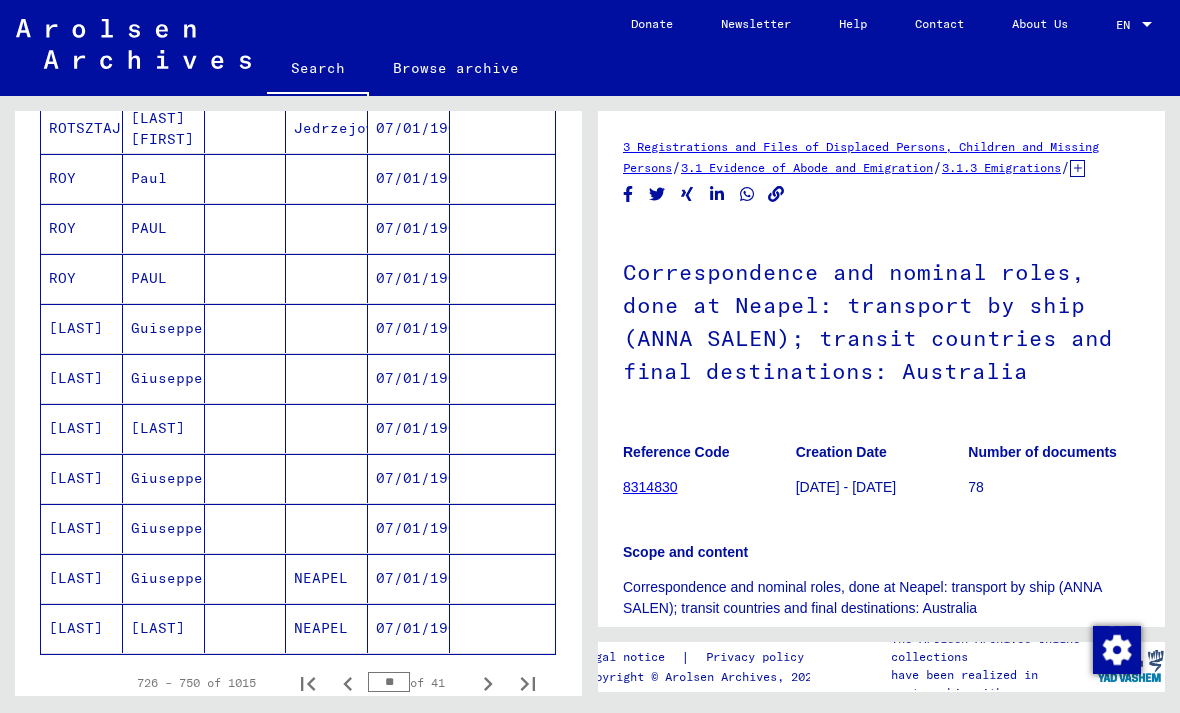 click 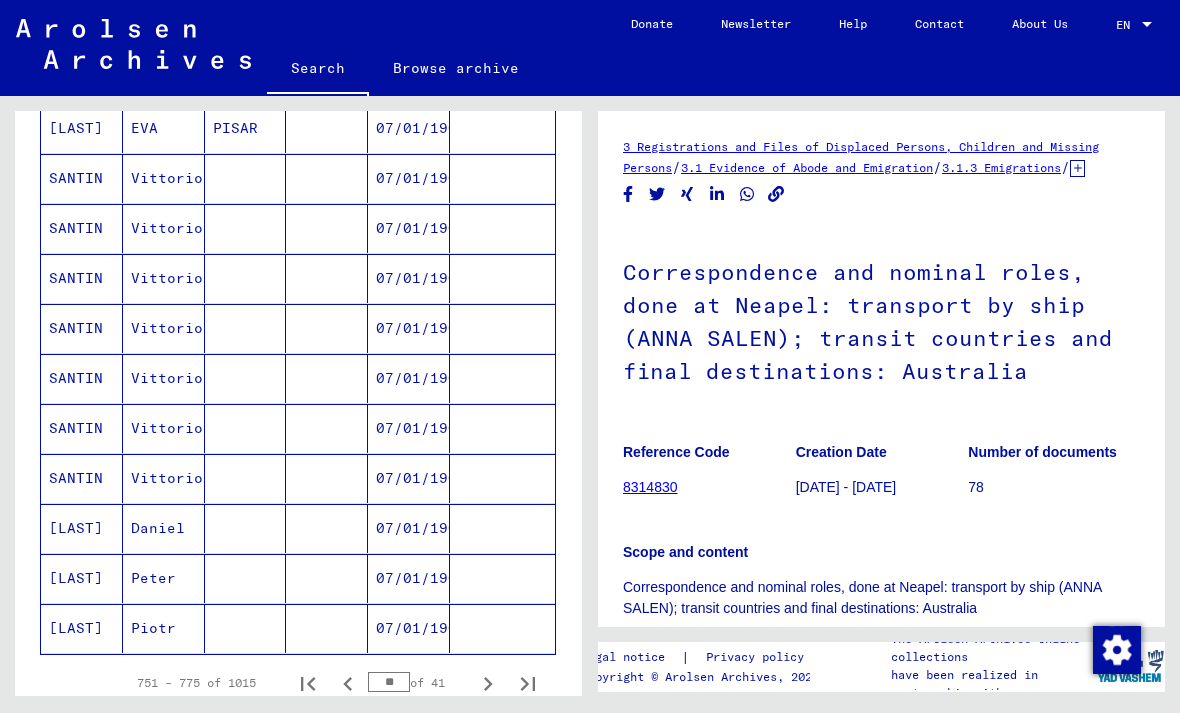 click 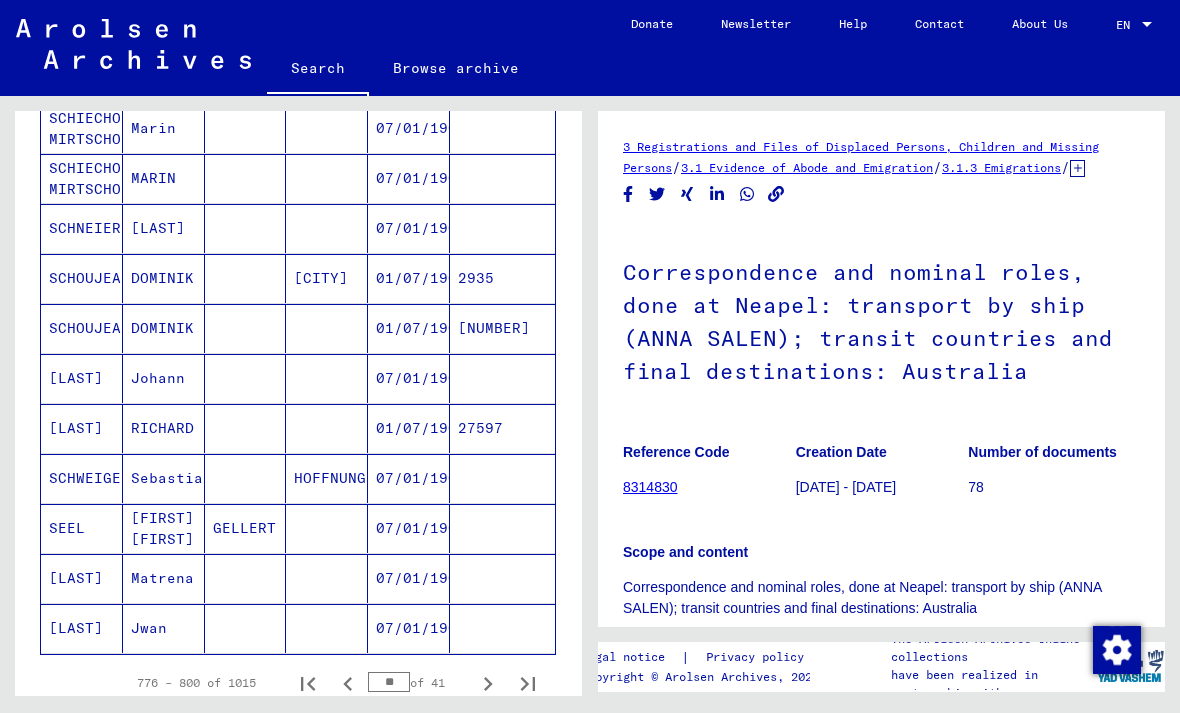 click 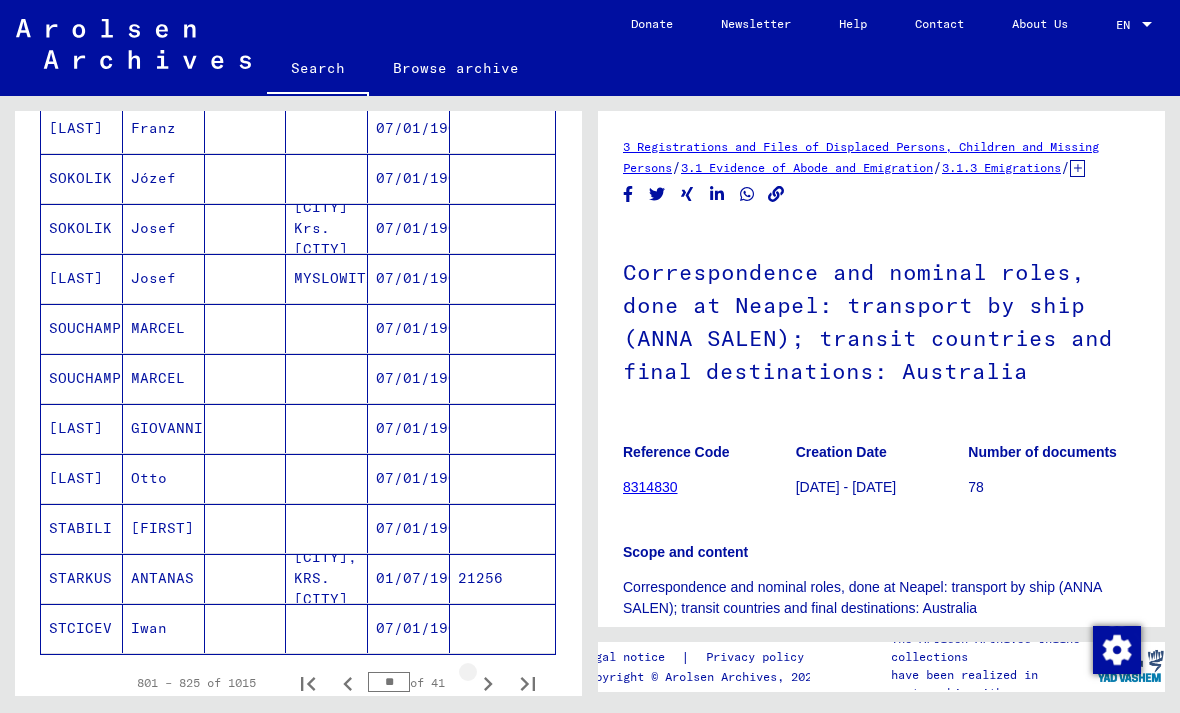 click 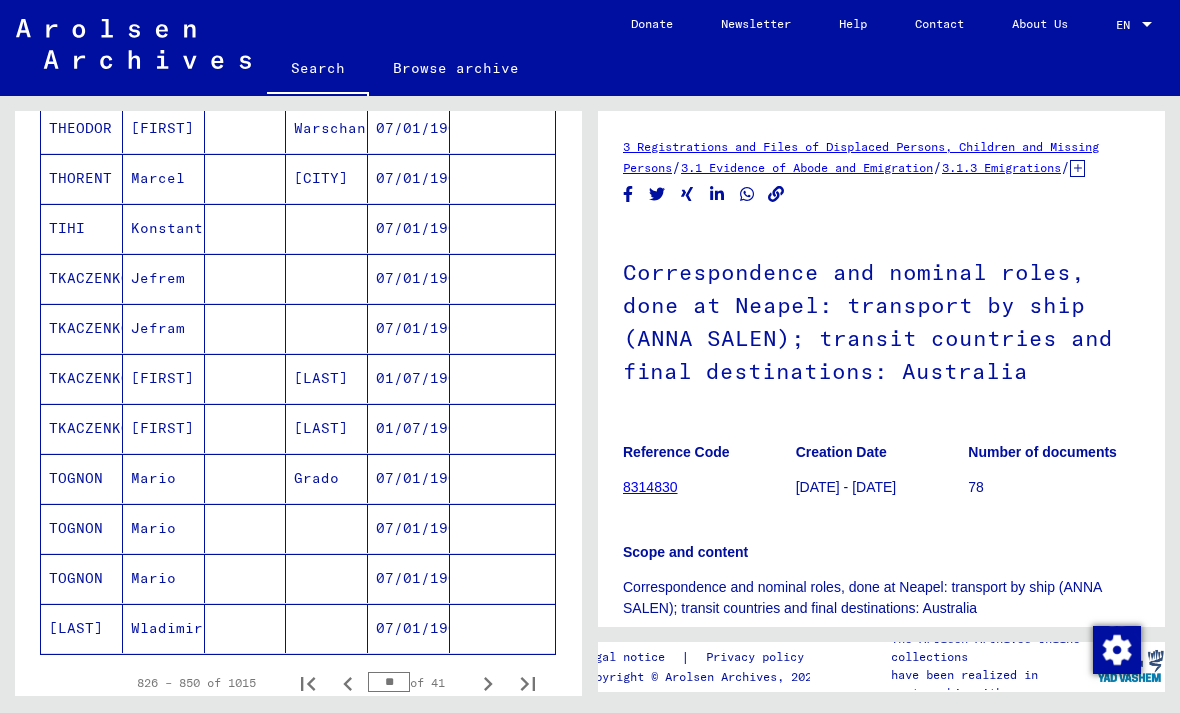 click on "TKACZENKO" at bounding box center (82, 428) 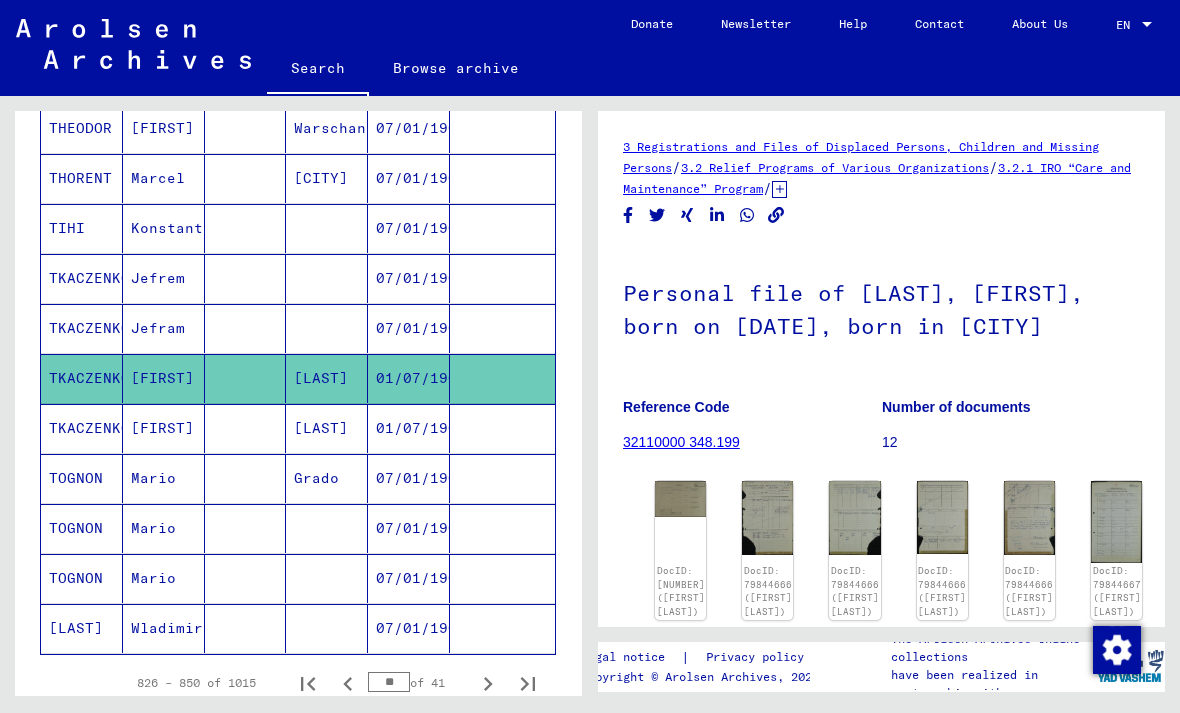scroll, scrollTop: 0, scrollLeft: 0, axis: both 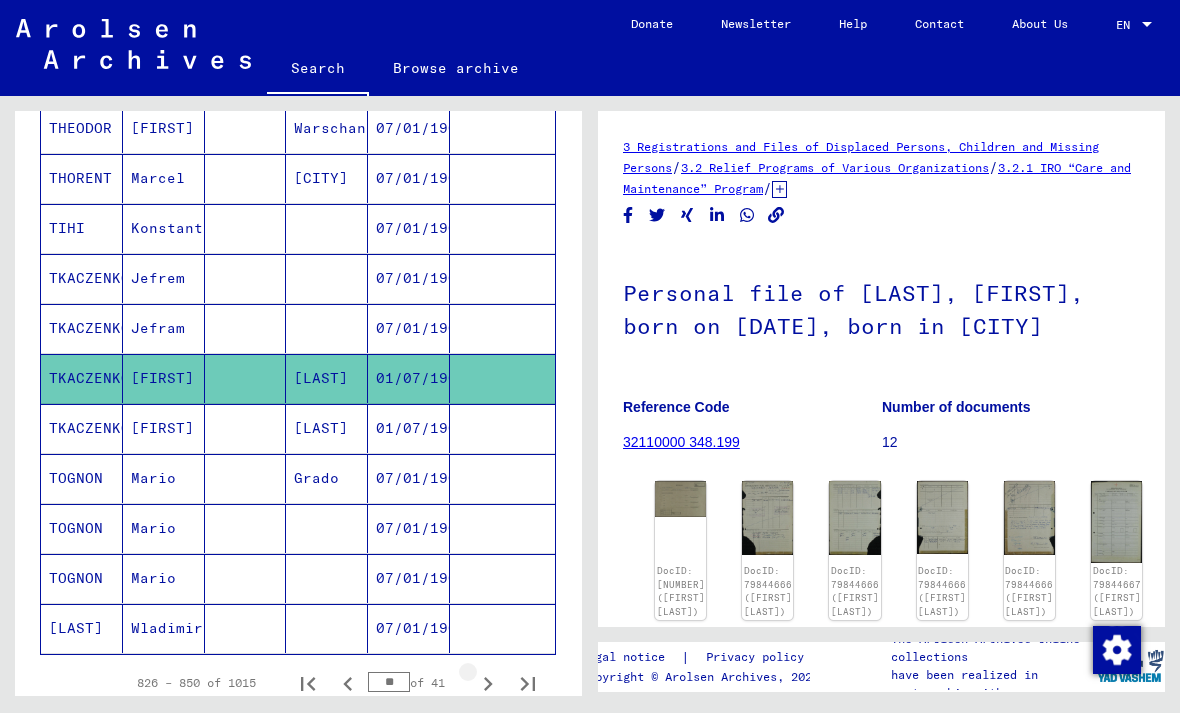 click 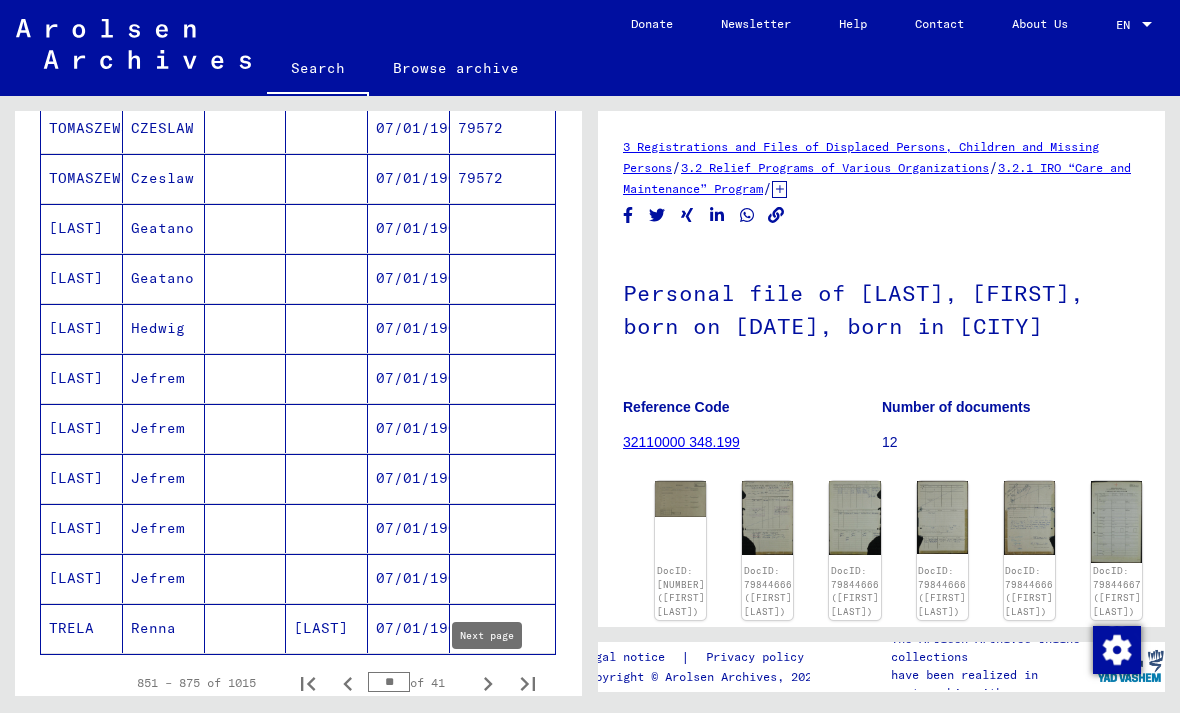 click on "TOMASZEWSKI" at bounding box center (82, 228) 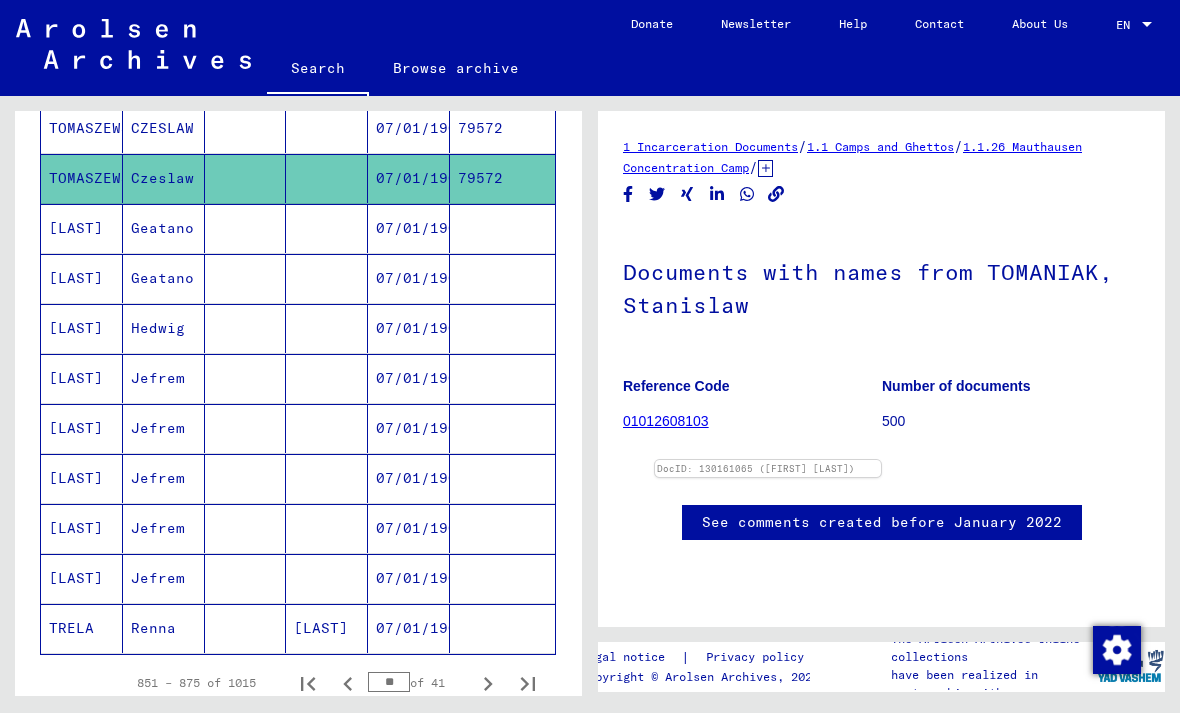 scroll, scrollTop: 0, scrollLeft: 0, axis: both 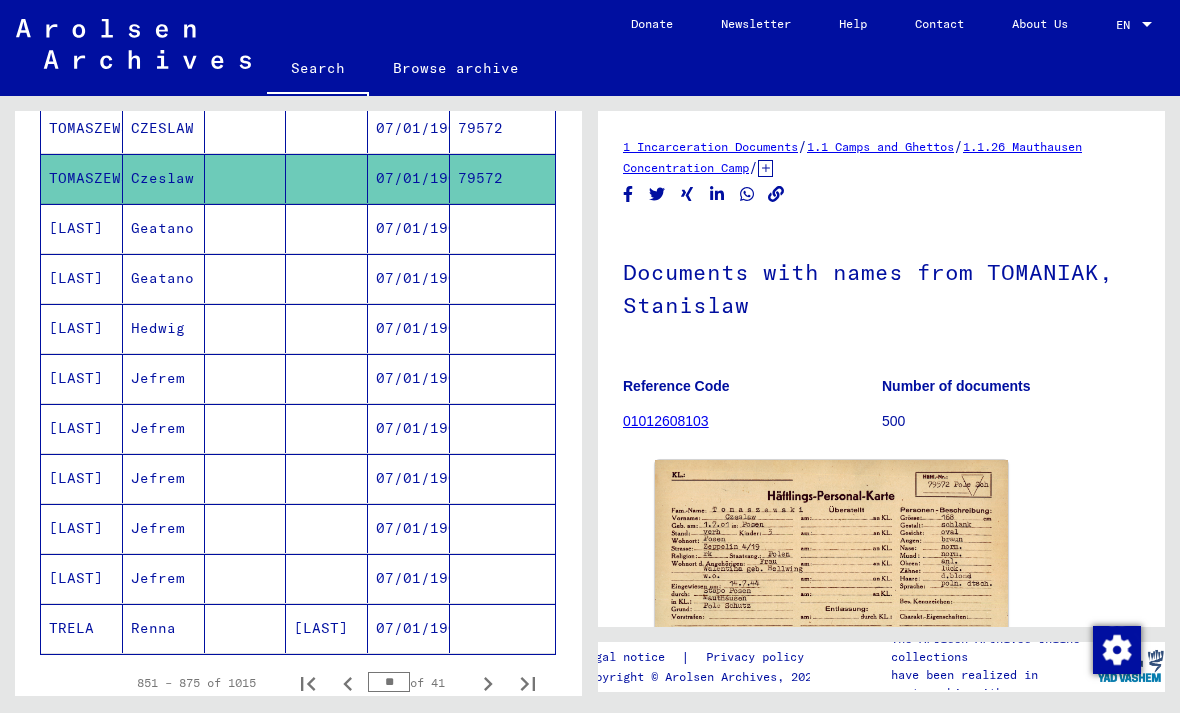 click on "Geatano" at bounding box center [164, 278] 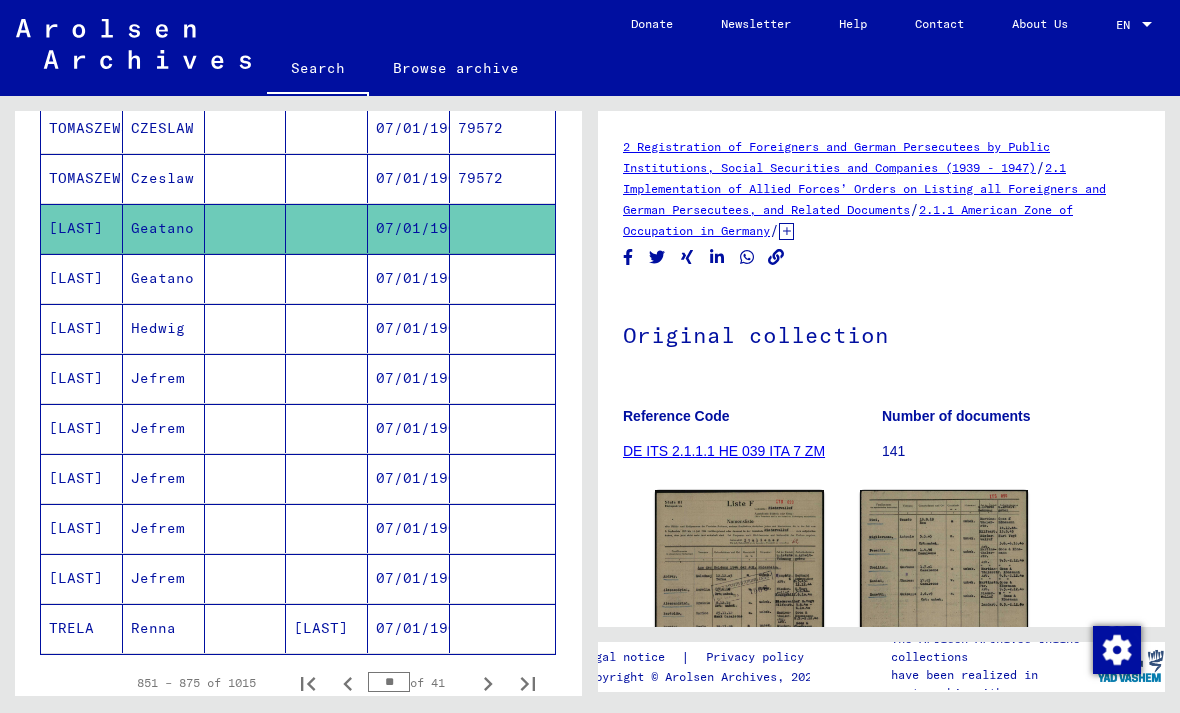 scroll, scrollTop: 0, scrollLeft: 0, axis: both 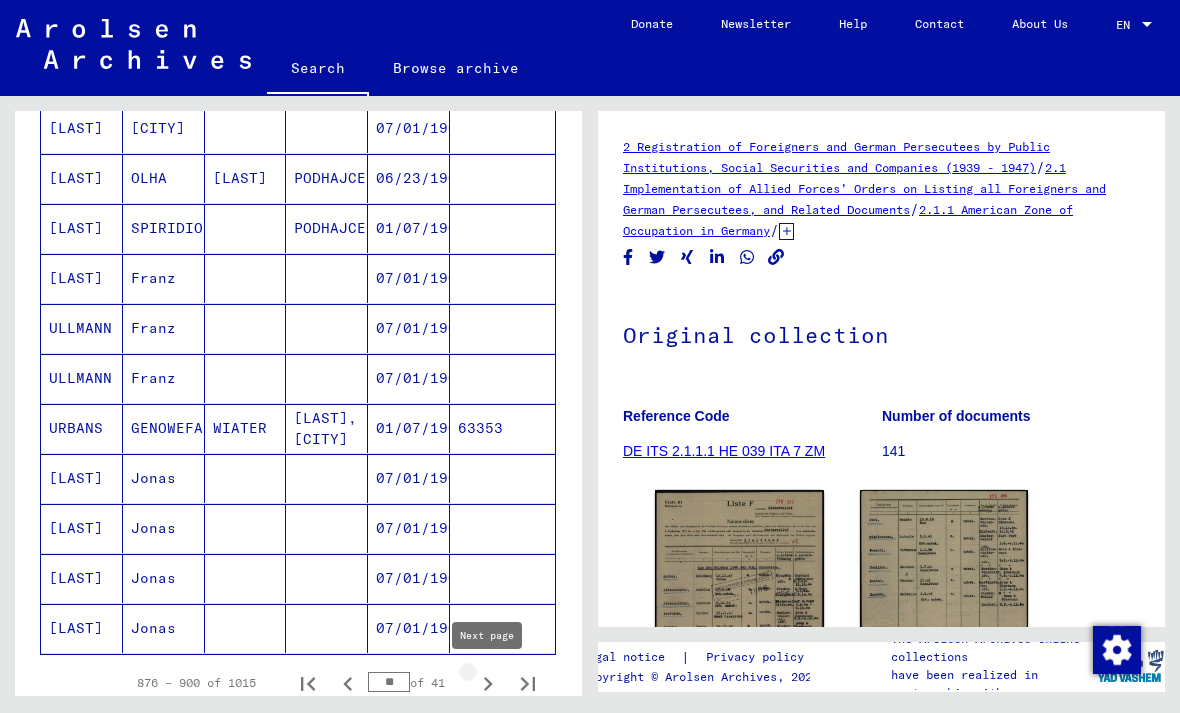 click 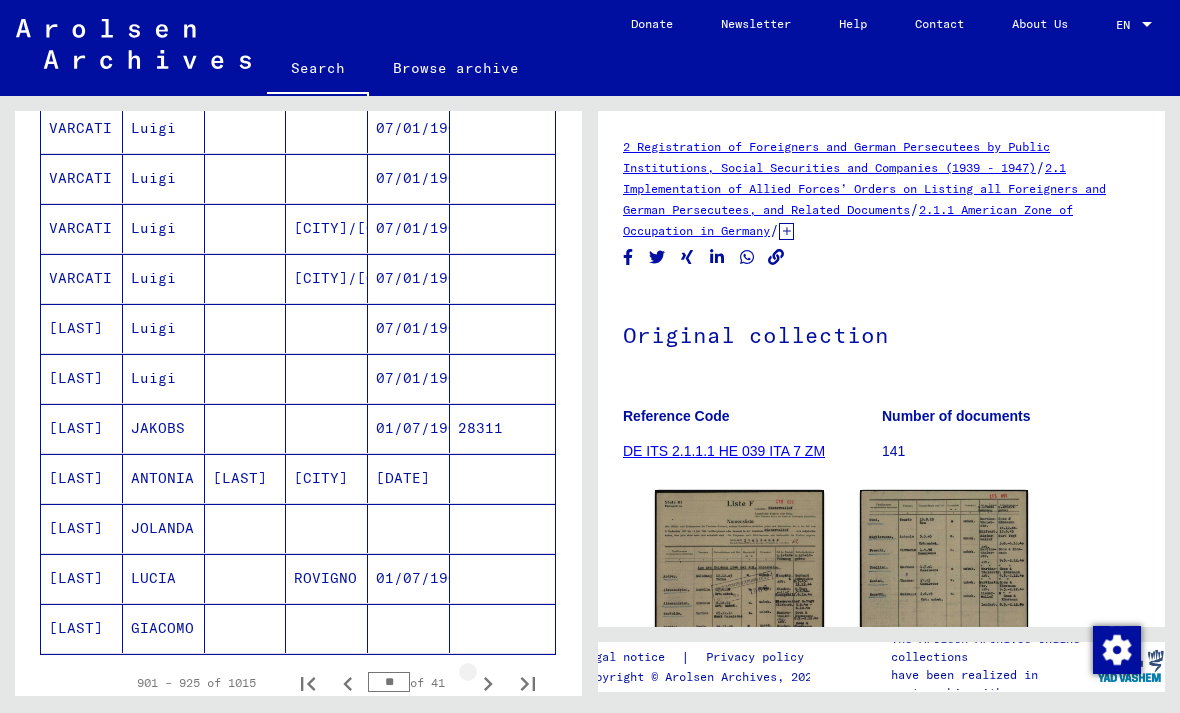 click 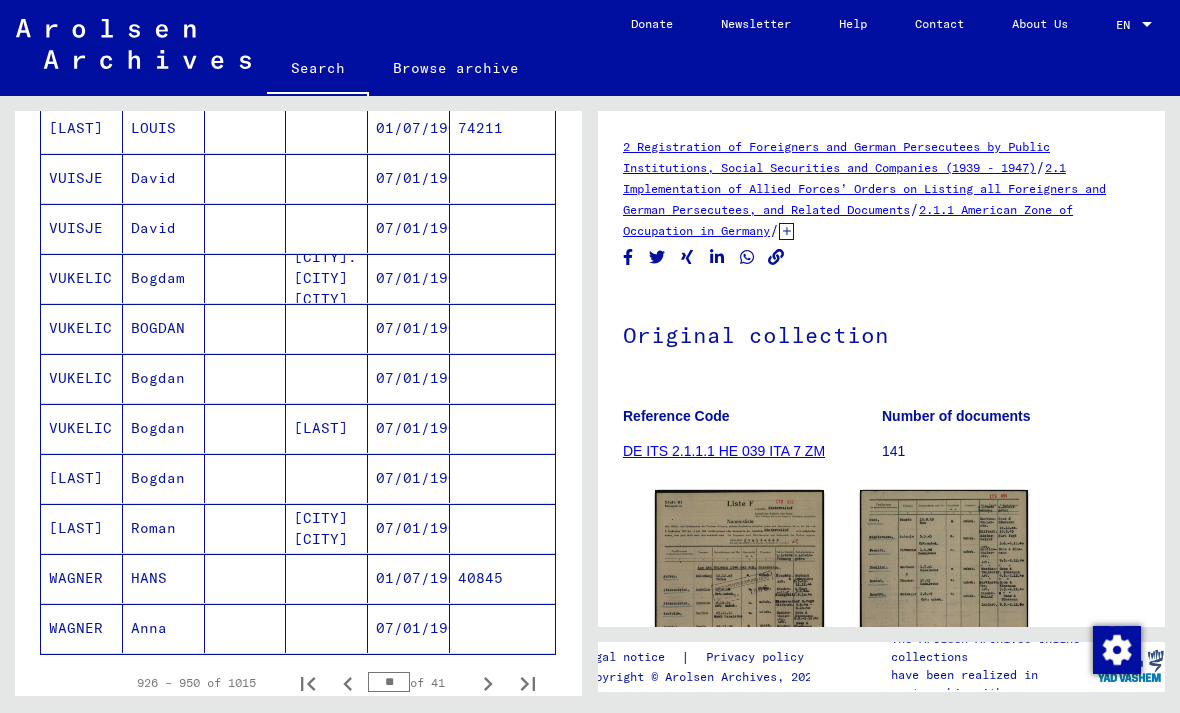 click 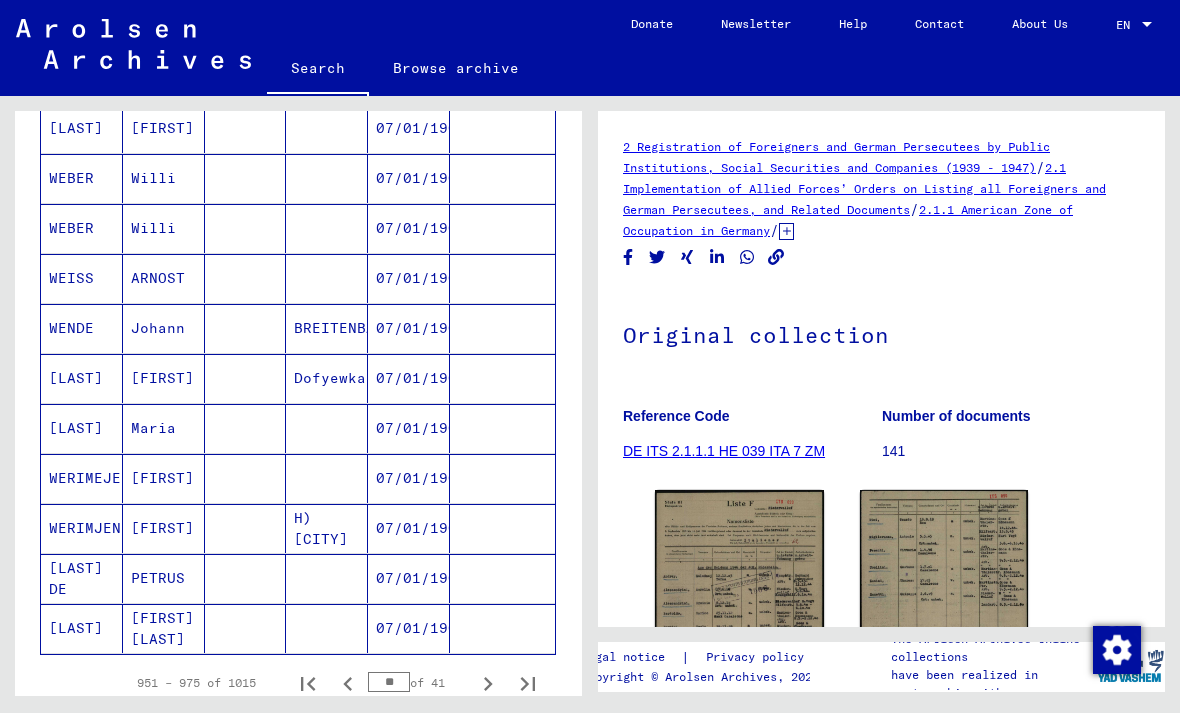 click 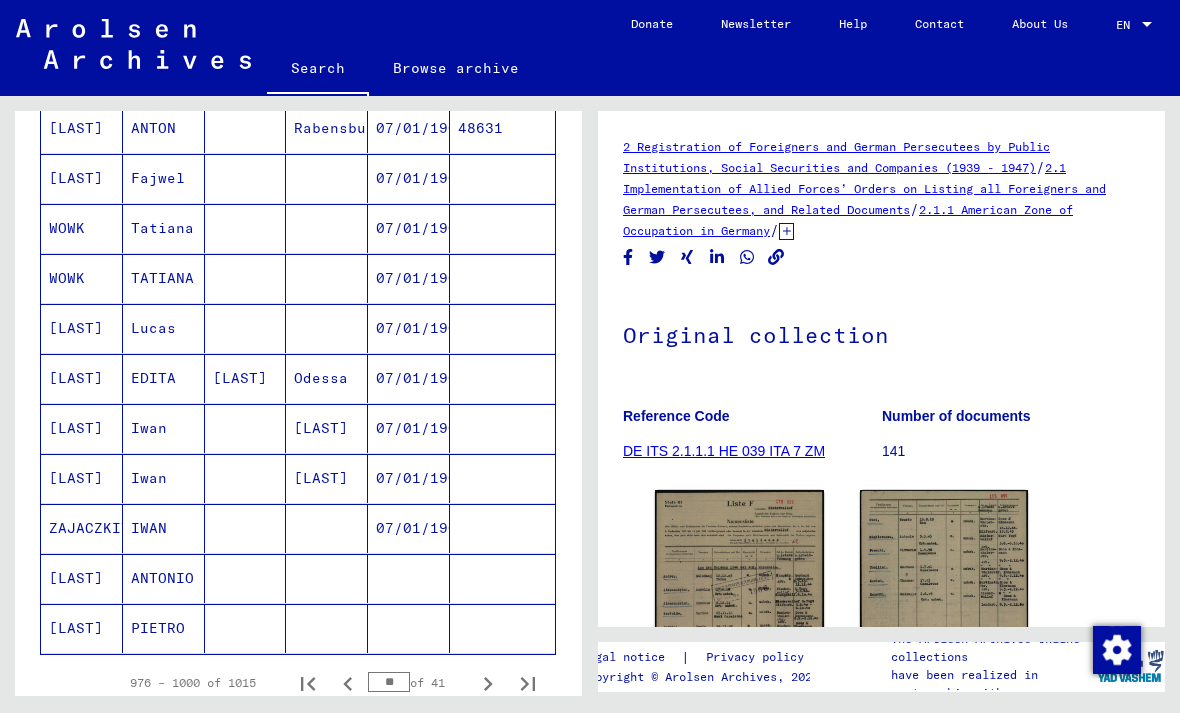 click 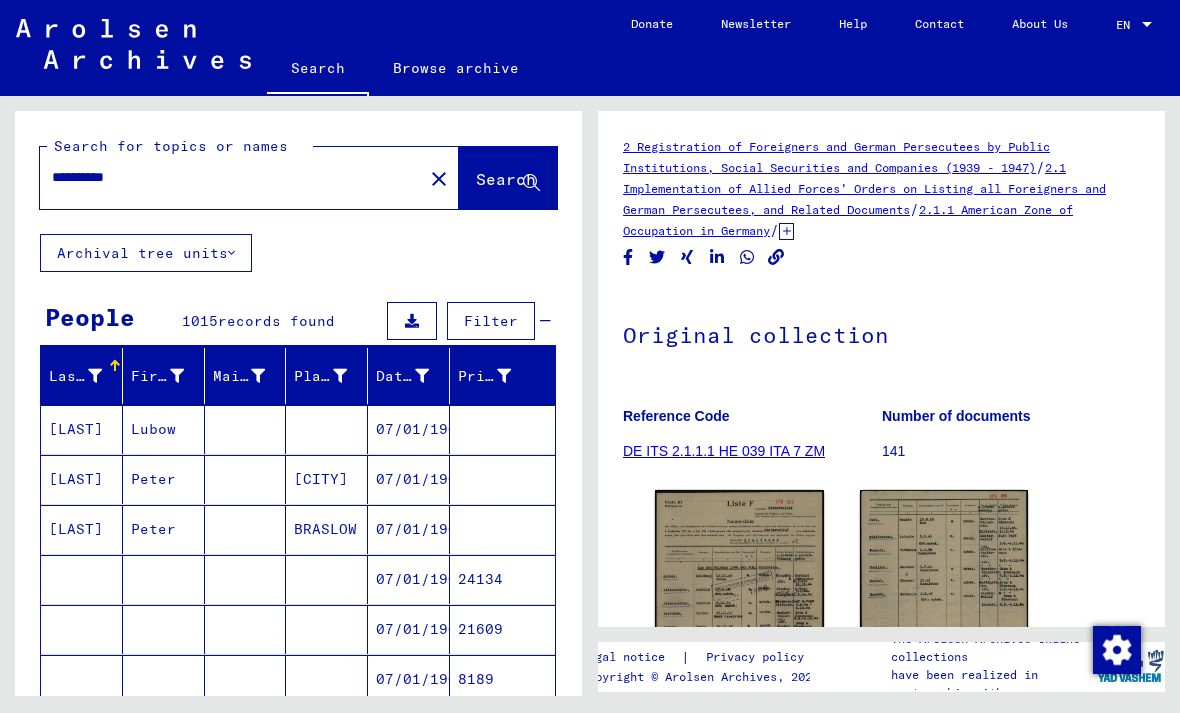 scroll, scrollTop: 0, scrollLeft: 0, axis: both 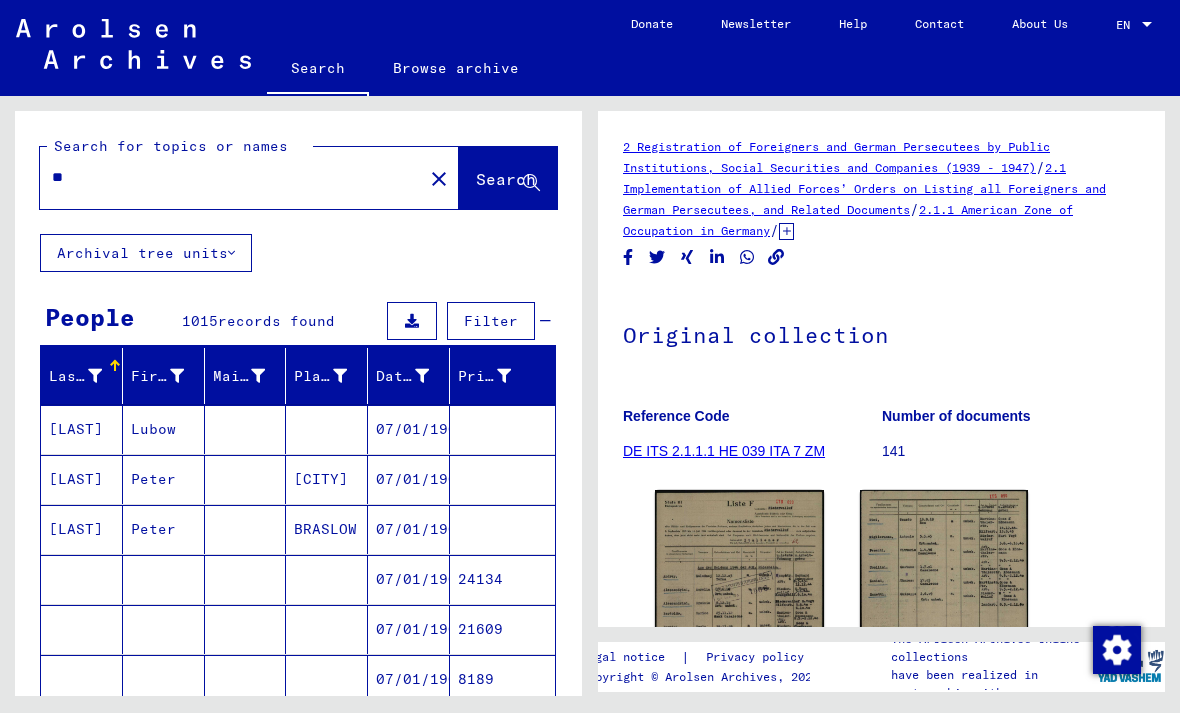type on "*" 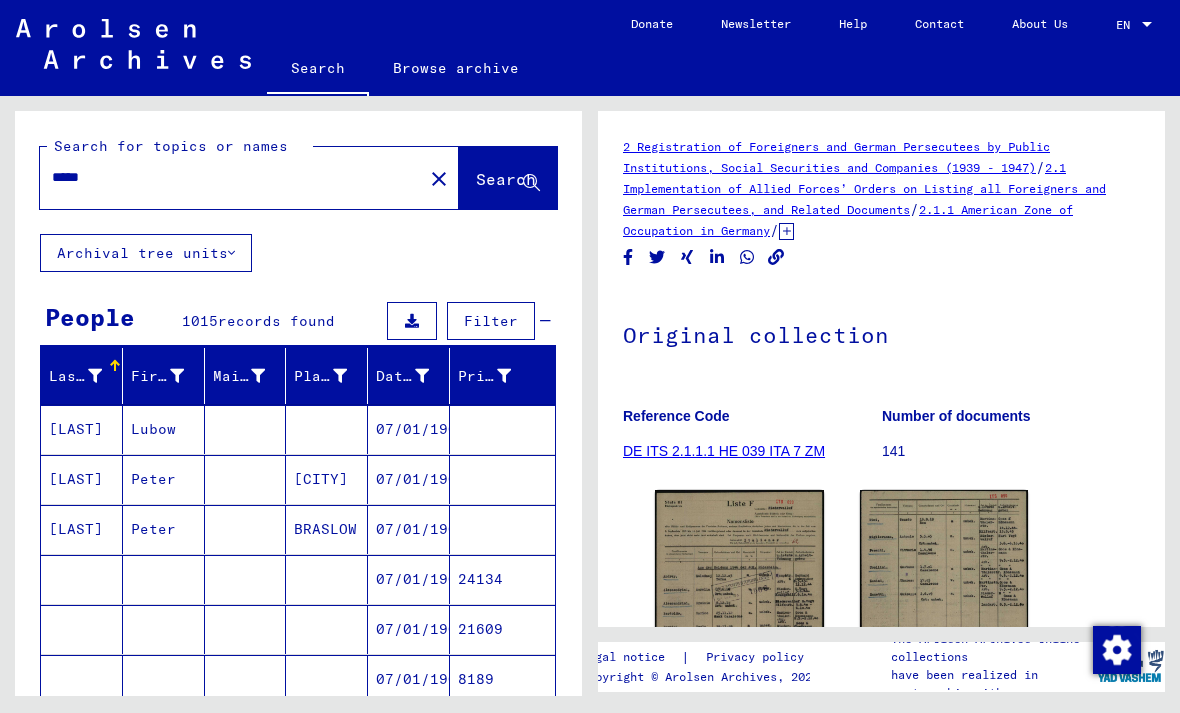 type on "*****" 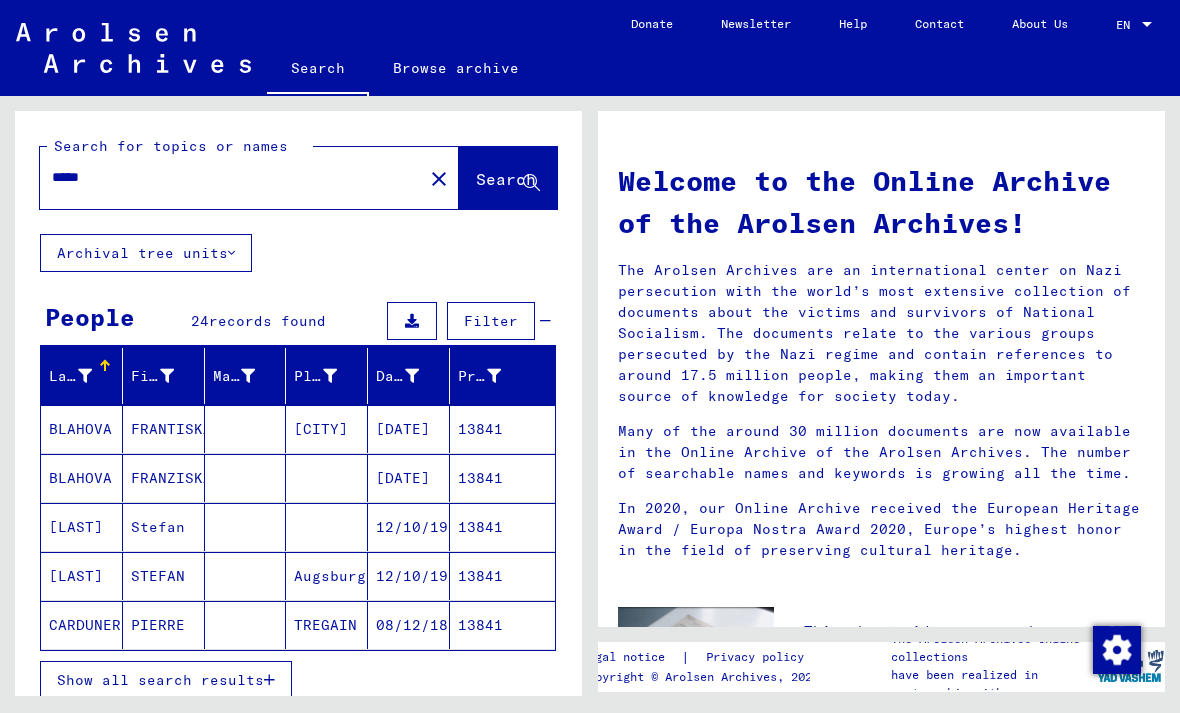 scroll, scrollTop: 51, scrollLeft: 0, axis: vertical 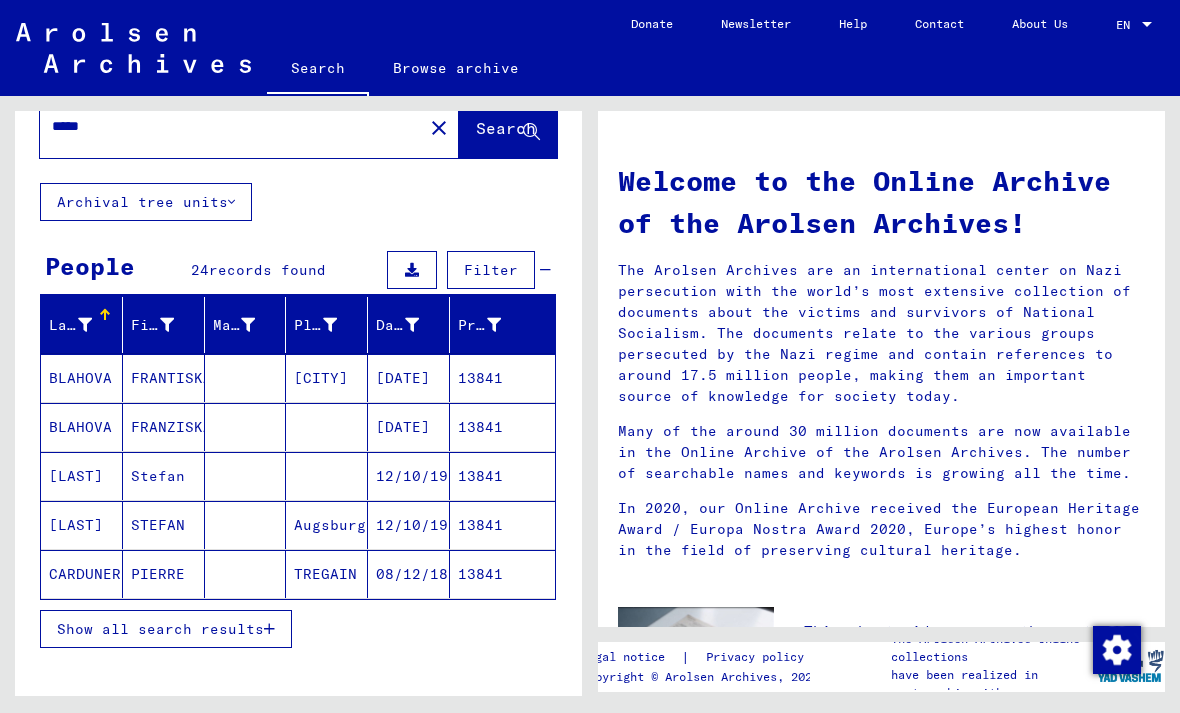click on "[LAST]" at bounding box center (82, 525) 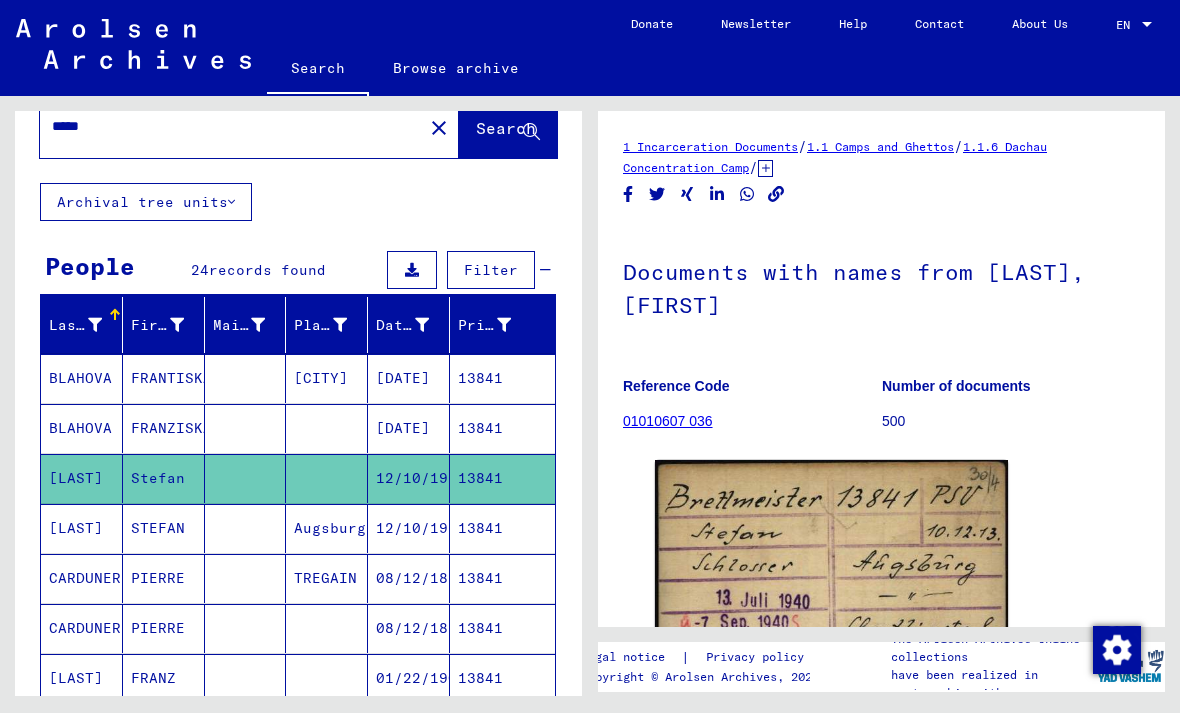 scroll, scrollTop: 0, scrollLeft: 0, axis: both 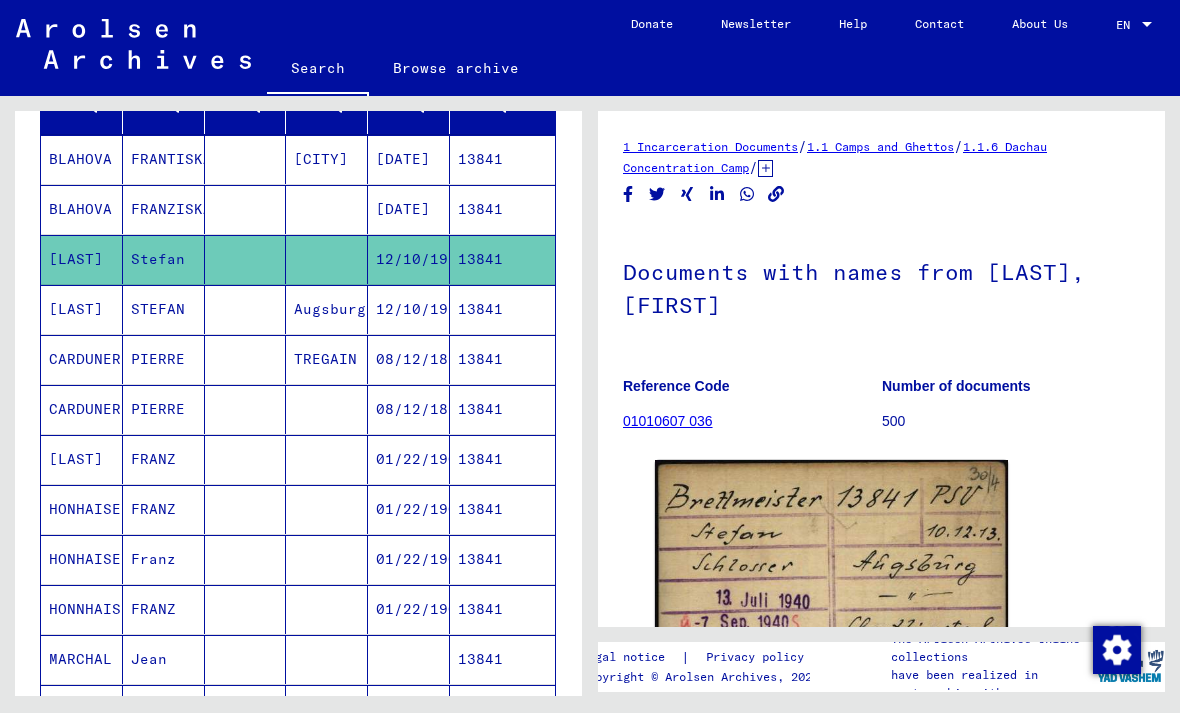 click on "HONHAISER" at bounding box center (82, 559) 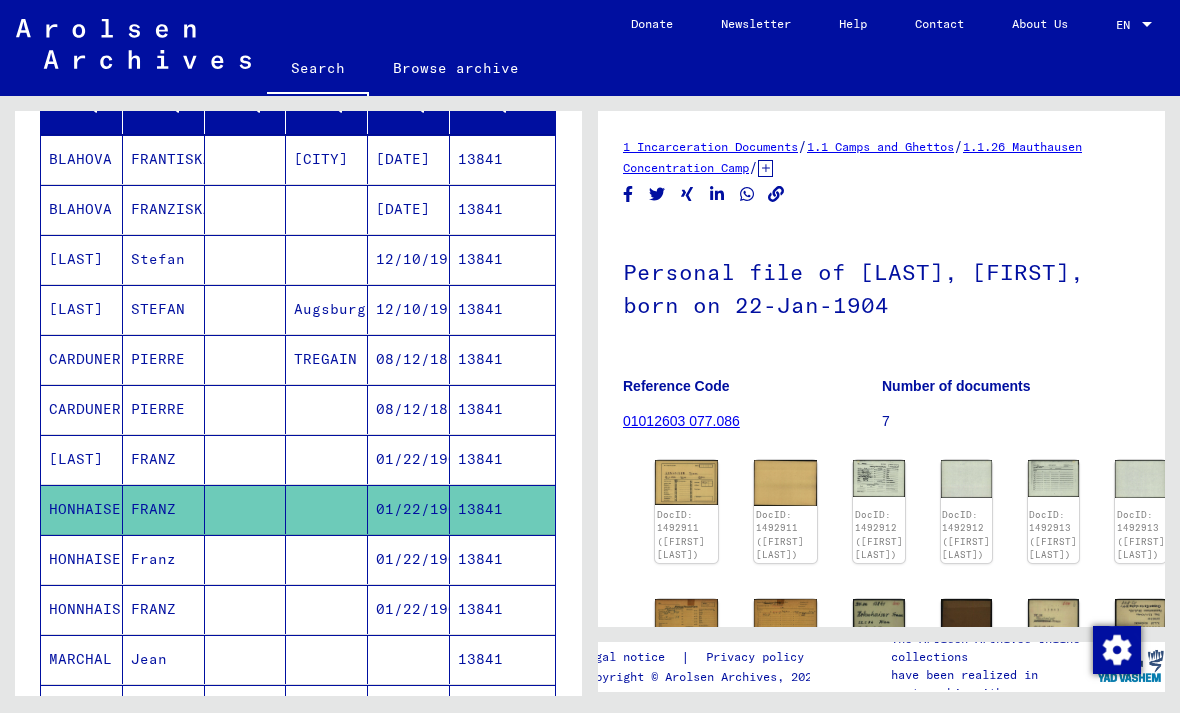 scroll, scrollTop: 0, scrollLeft: 0, axis: both 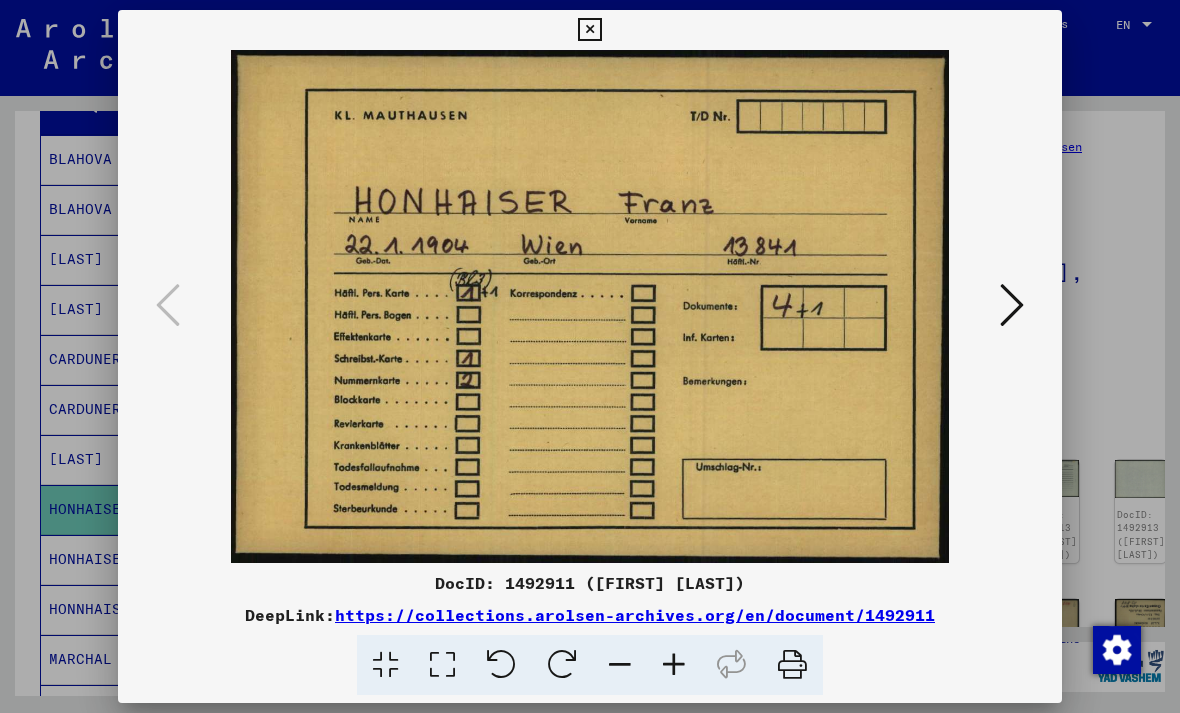 click at bounding box center [589, 30] 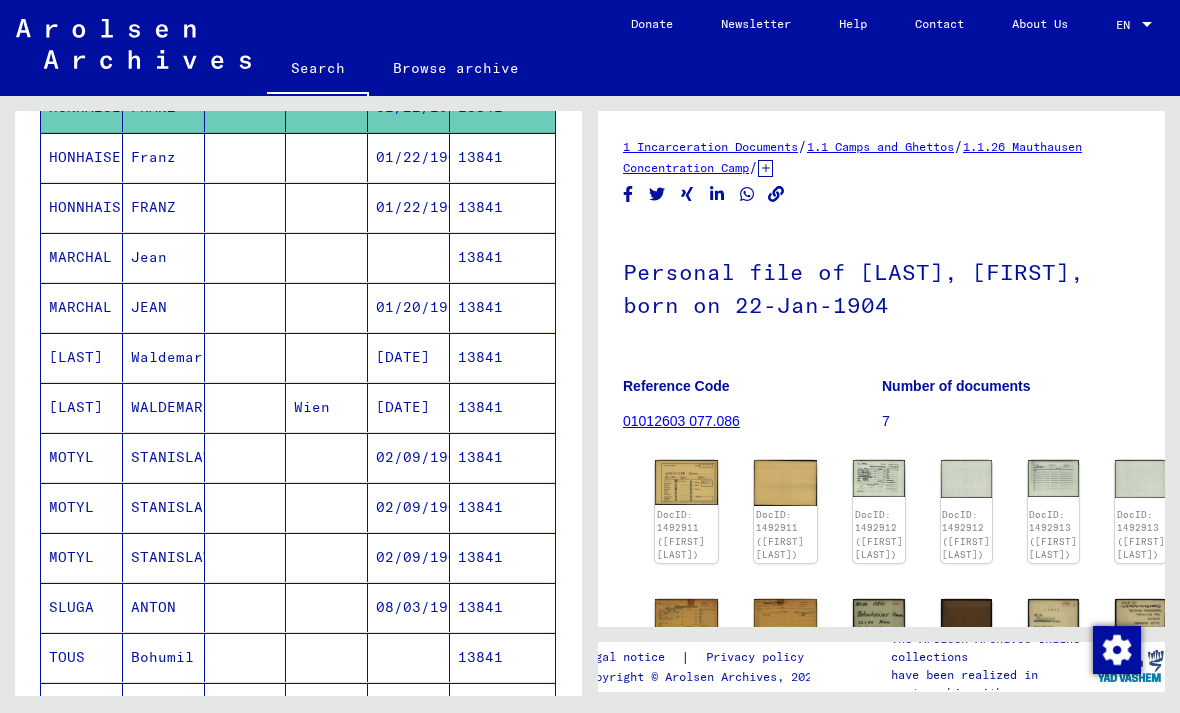 scroll, scrollTop: 675, scrollLeft: 0, axis: vertical 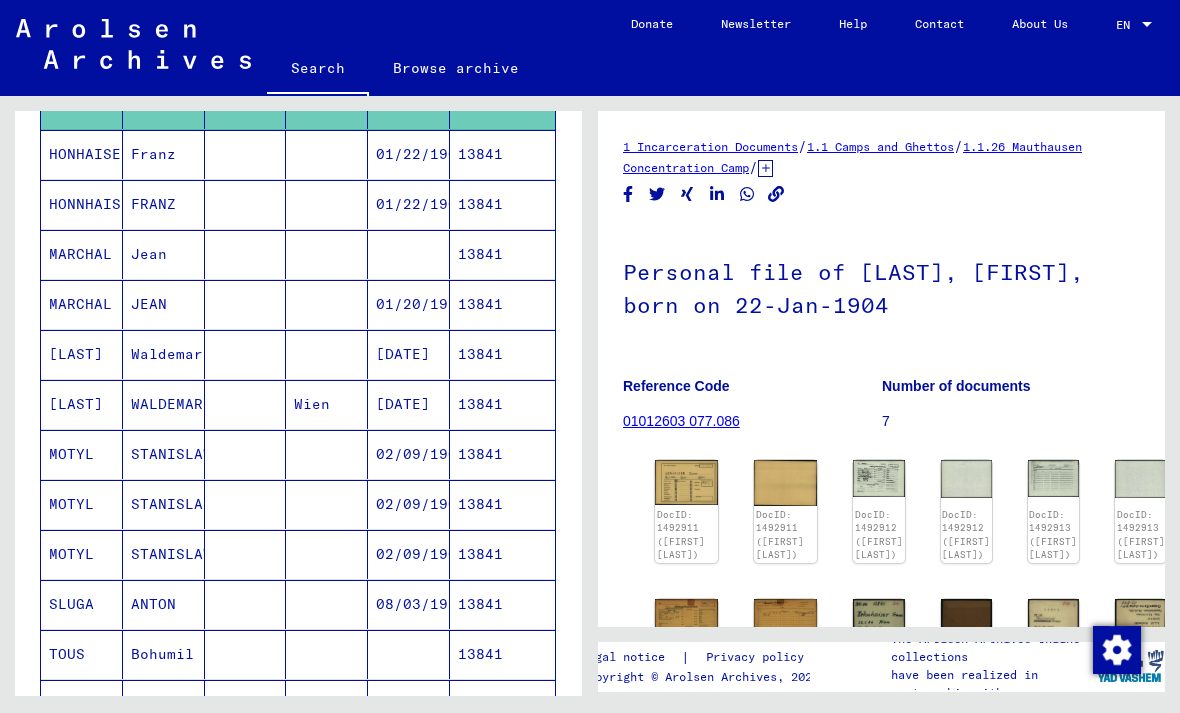 click at bounding box center [246, 404] 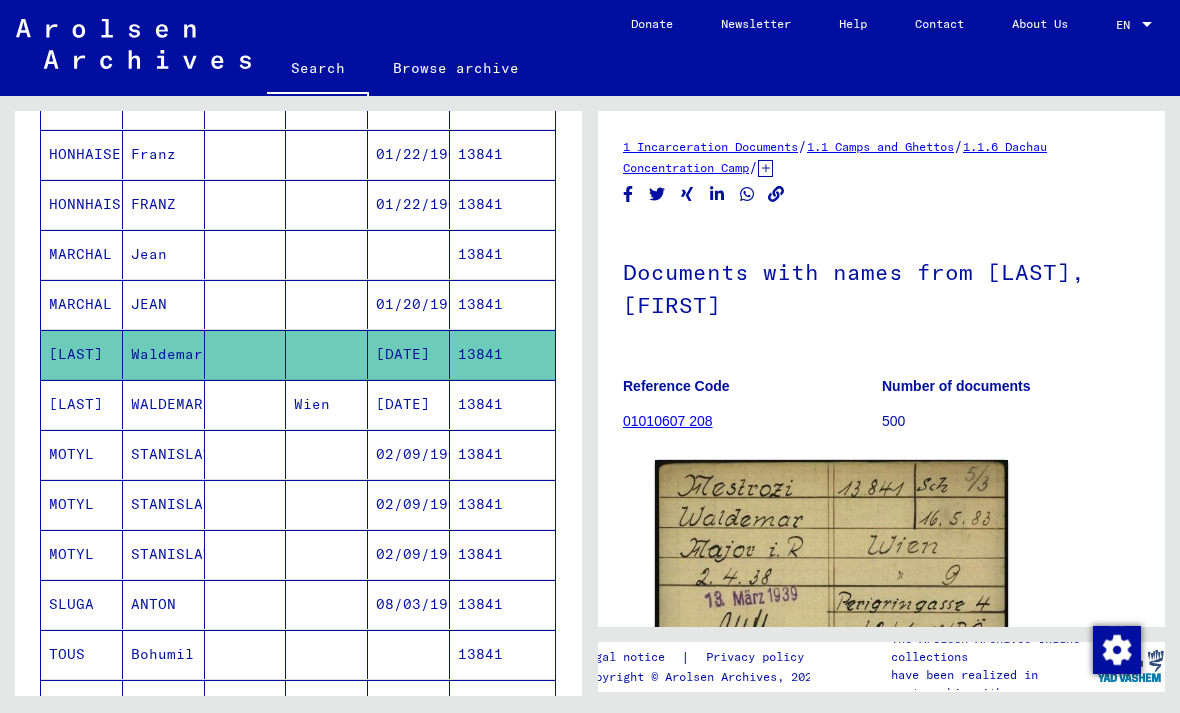 scroll, scrollTop: 0, scrollLeft: 0, axis: both 